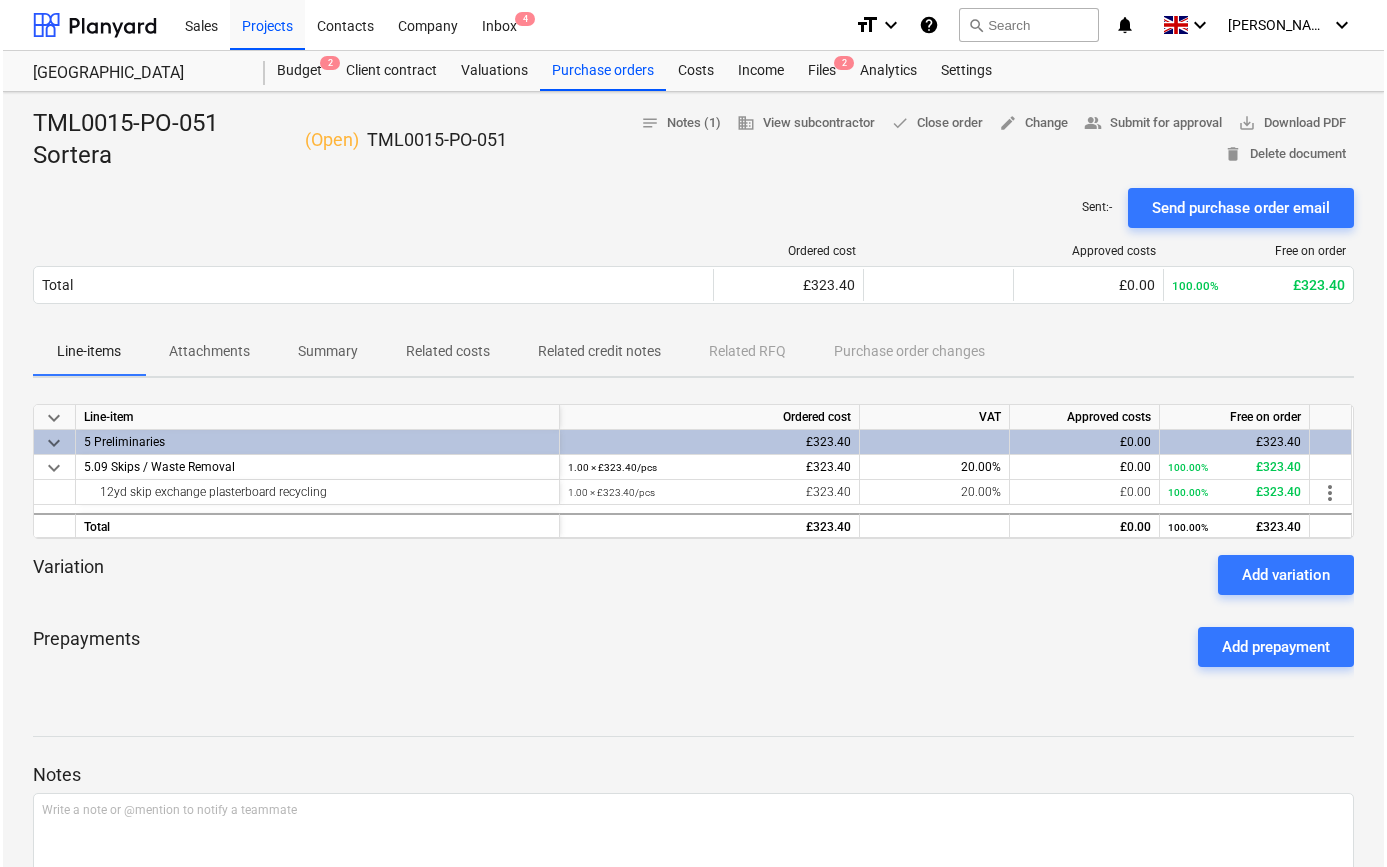 scroll, scrollTop: 0, scrollLeft: 0, axis: both 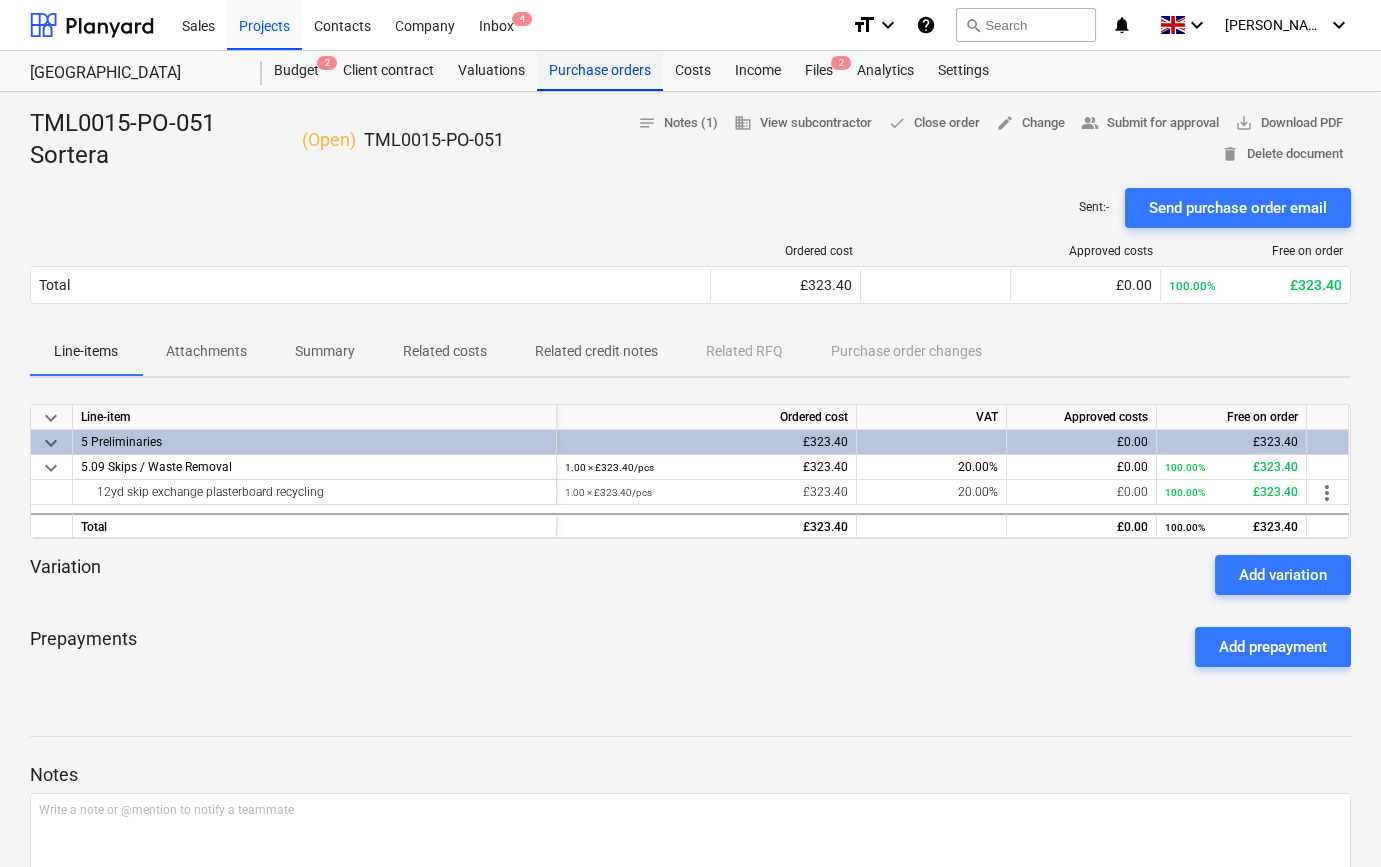 drag, startPoint x: 0, startPoint y: 0, endPoint x: 570, endPoint y: 73, distance: 574.6556 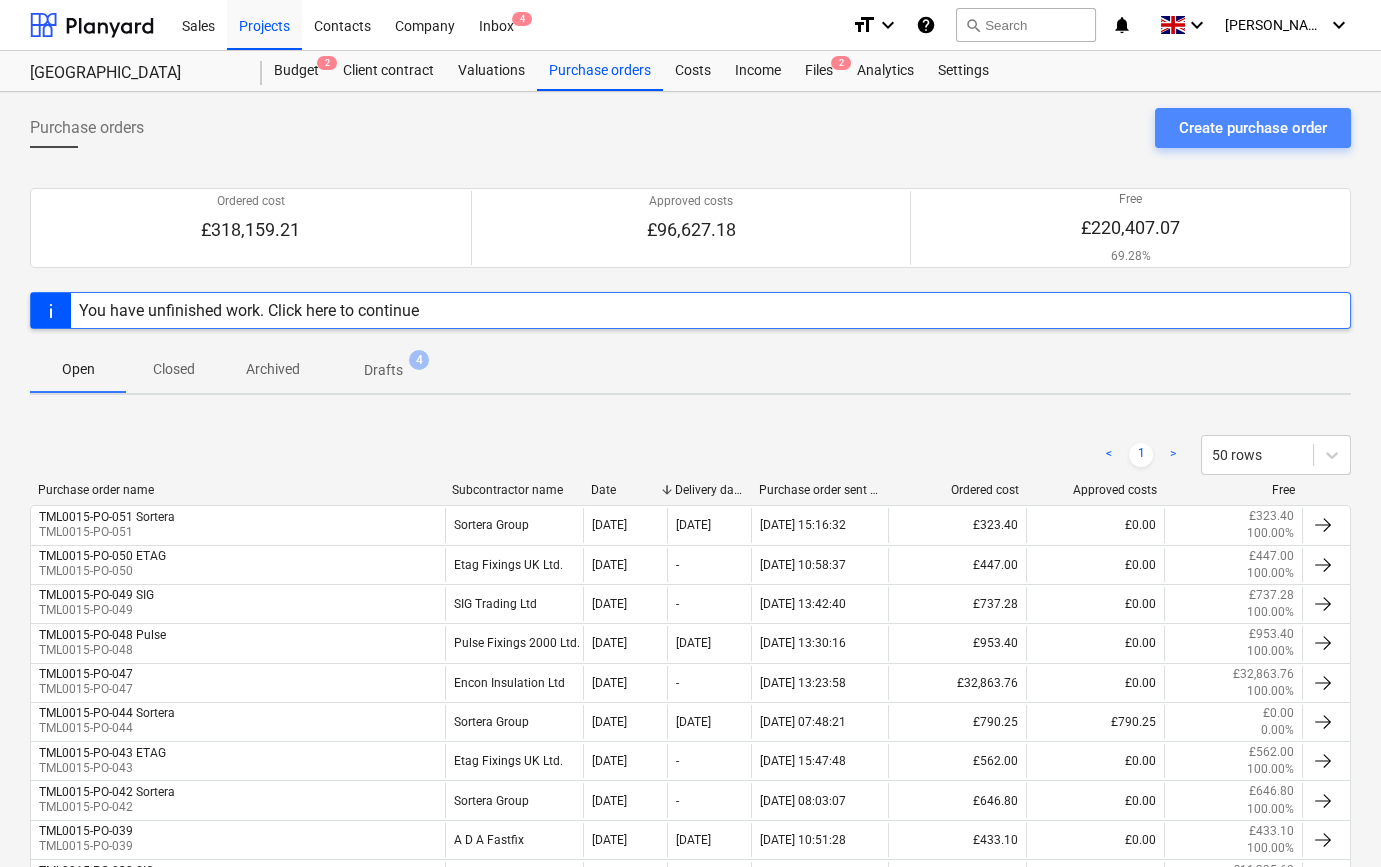 click on "Create purchase order" at bounding box center (1253, 128) 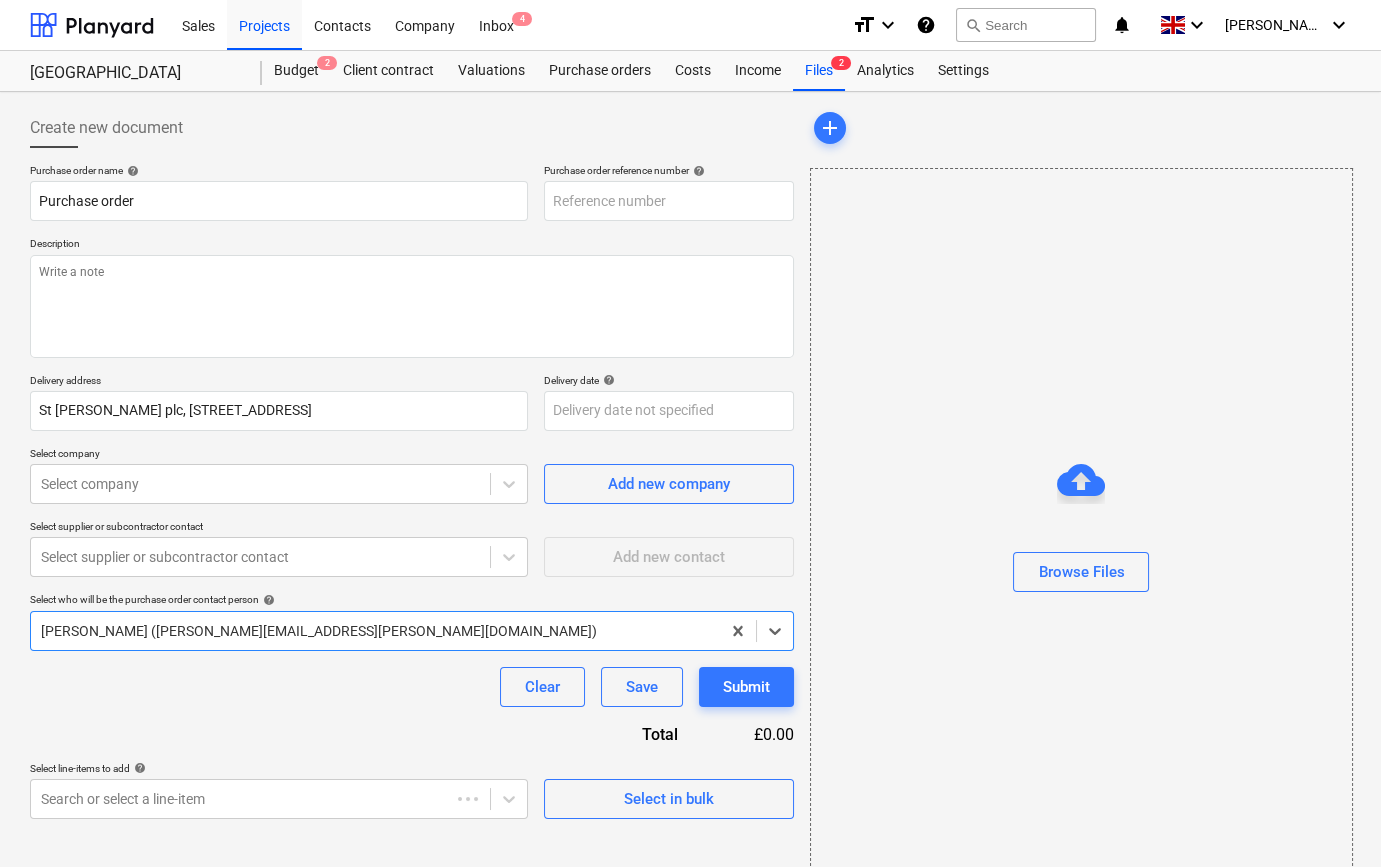 type on "x" 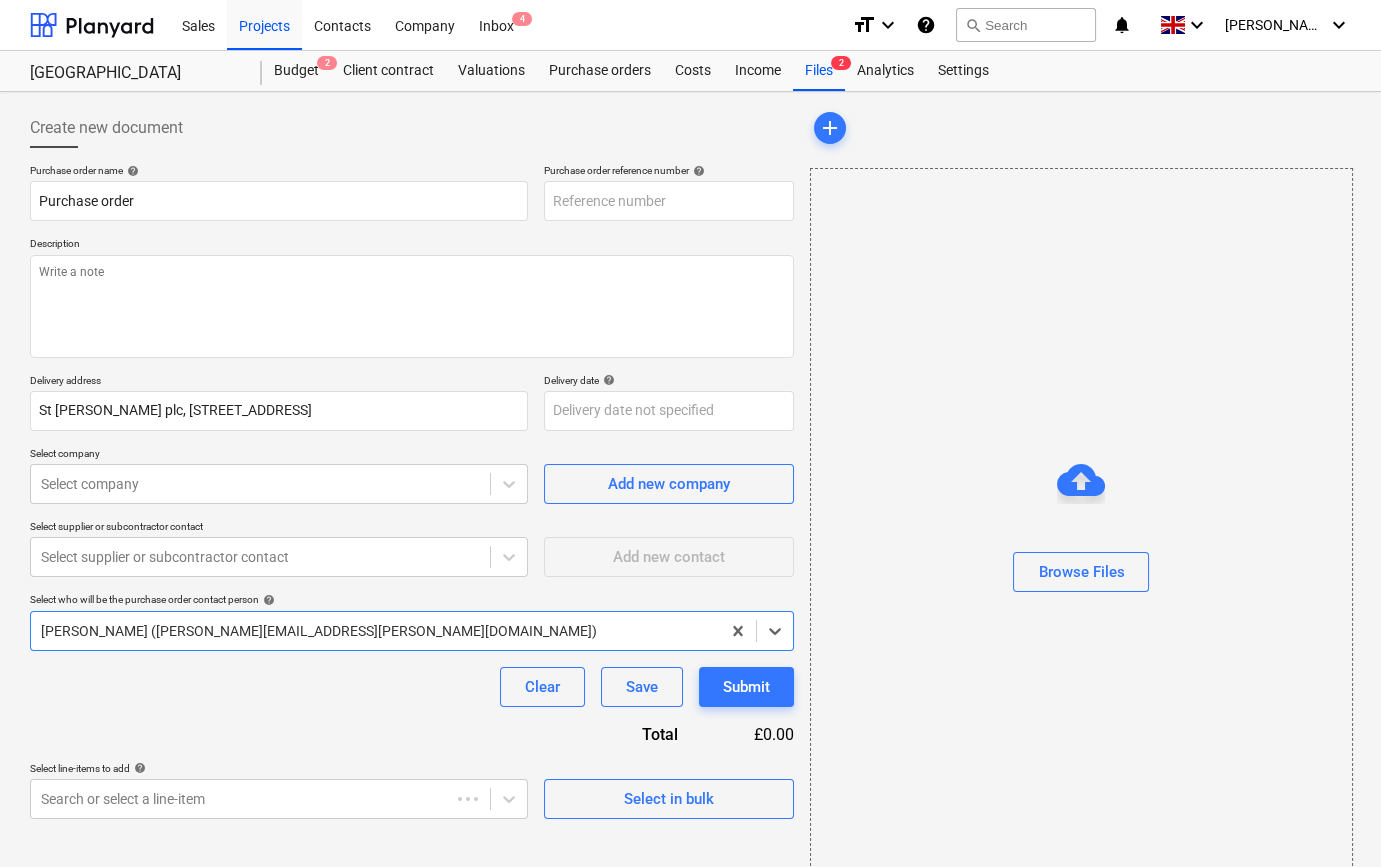type on "TML0015-PO-052" 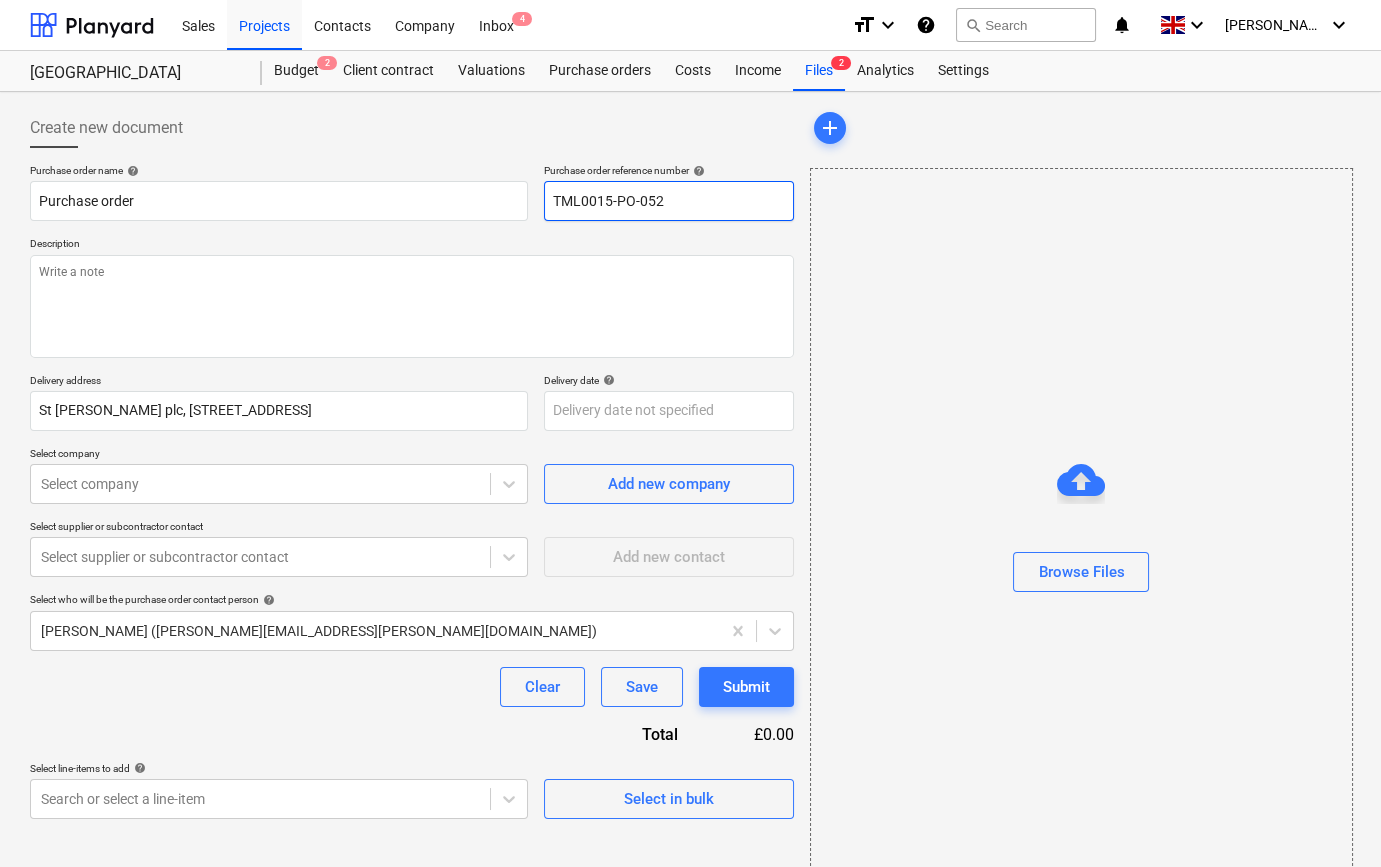 drag, startPoint x: 664, startPoint y: 201, endPoint x: 542, endPoint y: 200, distance: 122.0041 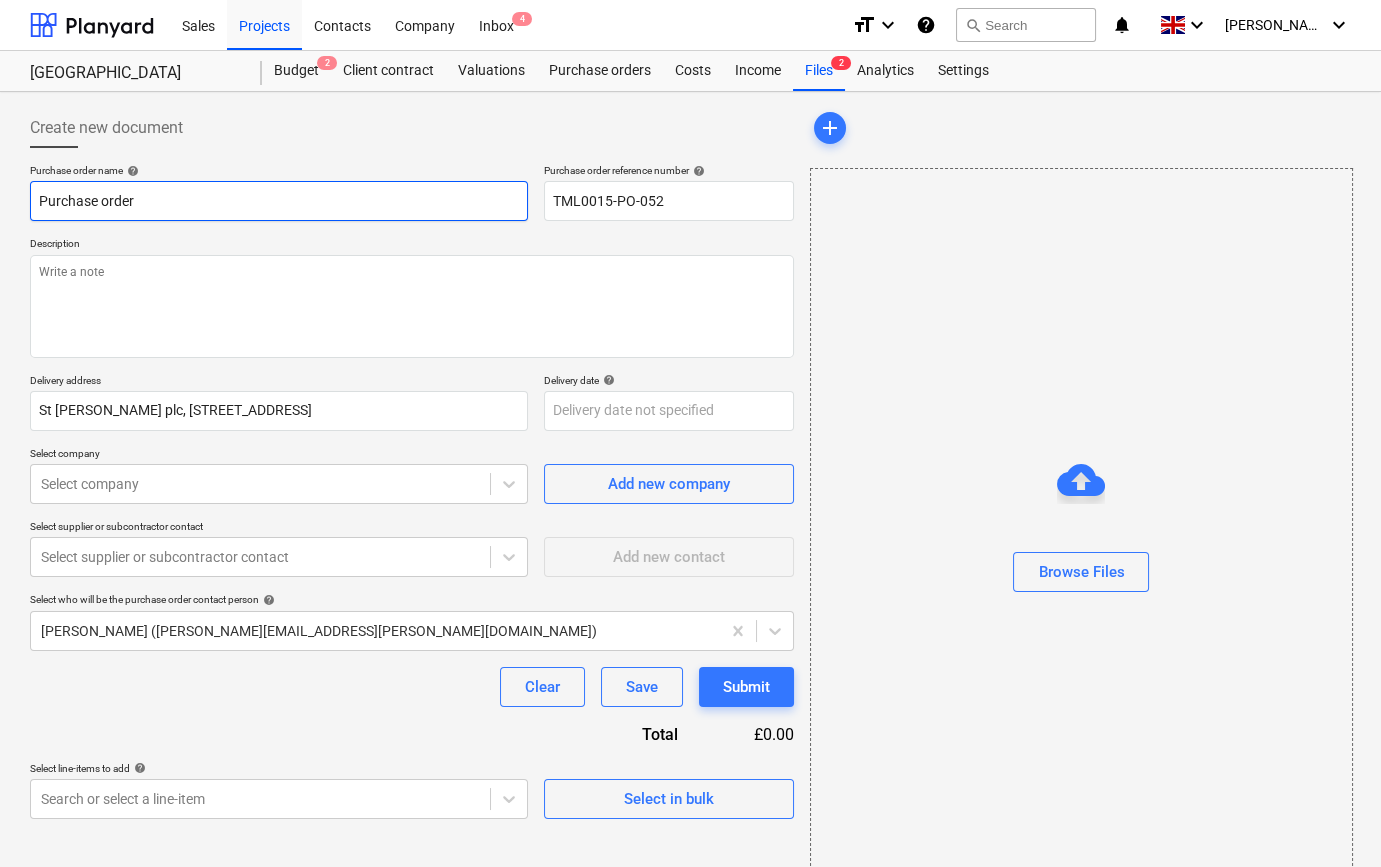 click on "Purchase order" at bounding box center (279, 201) 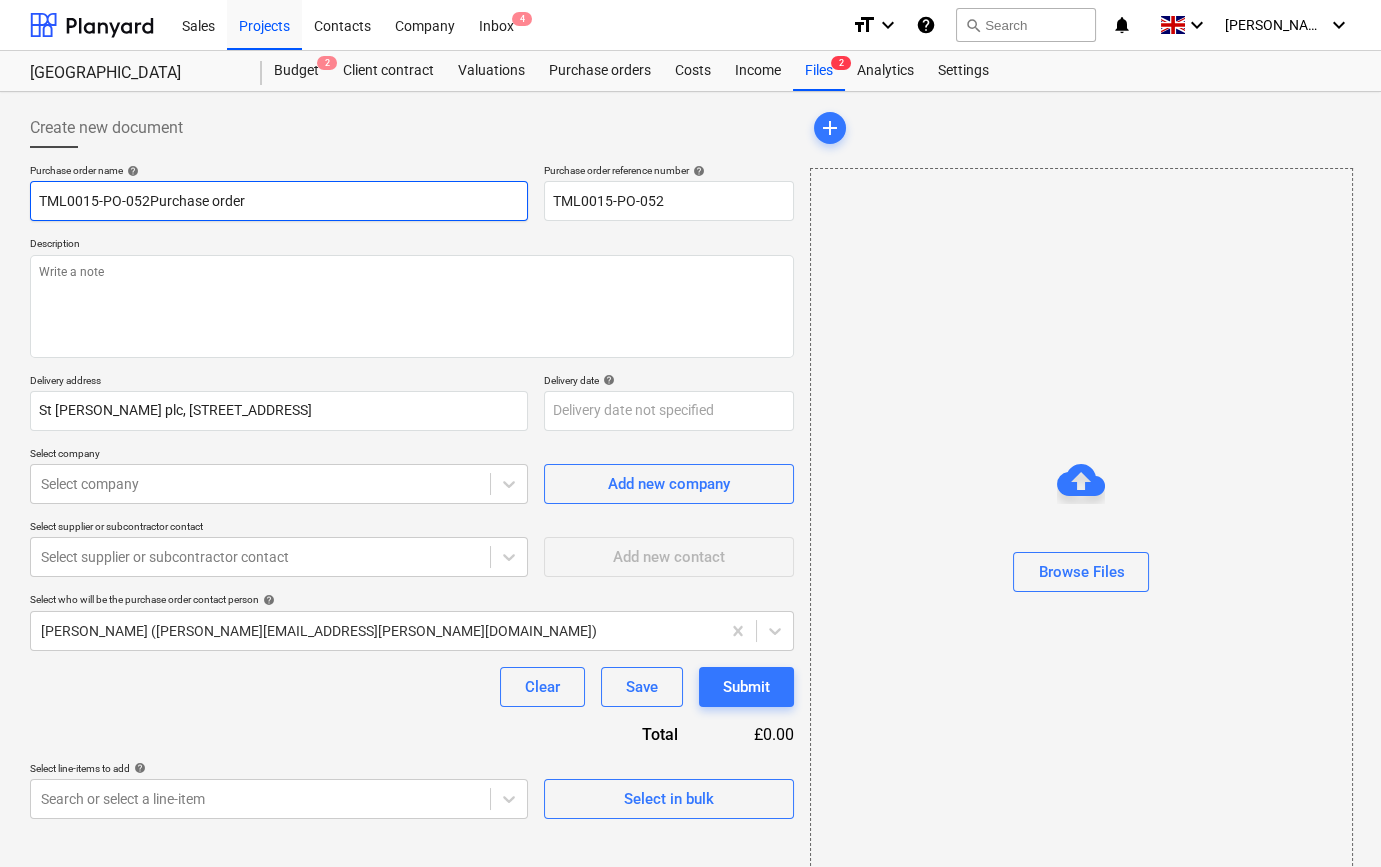 type on "x" 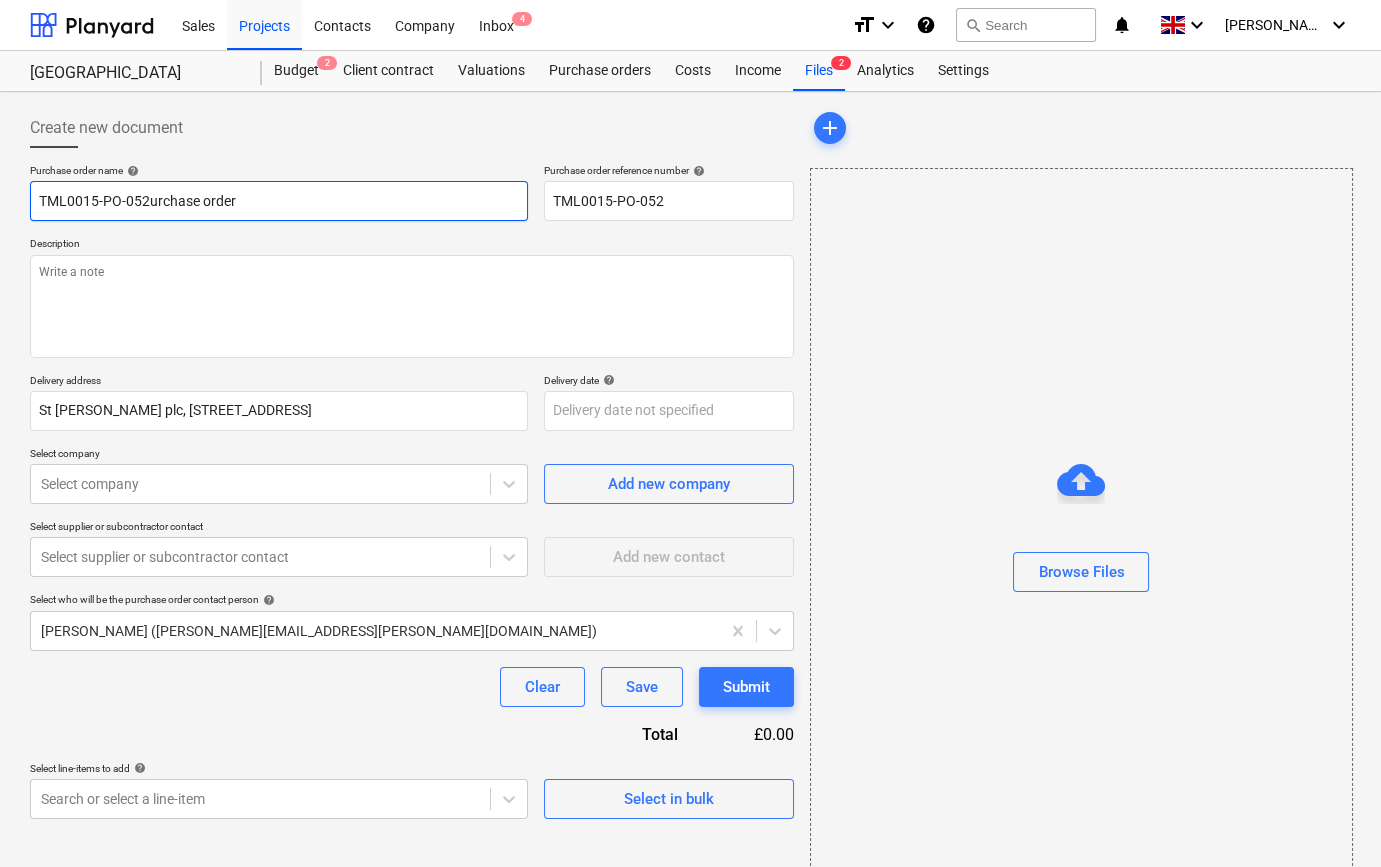 type on "x" 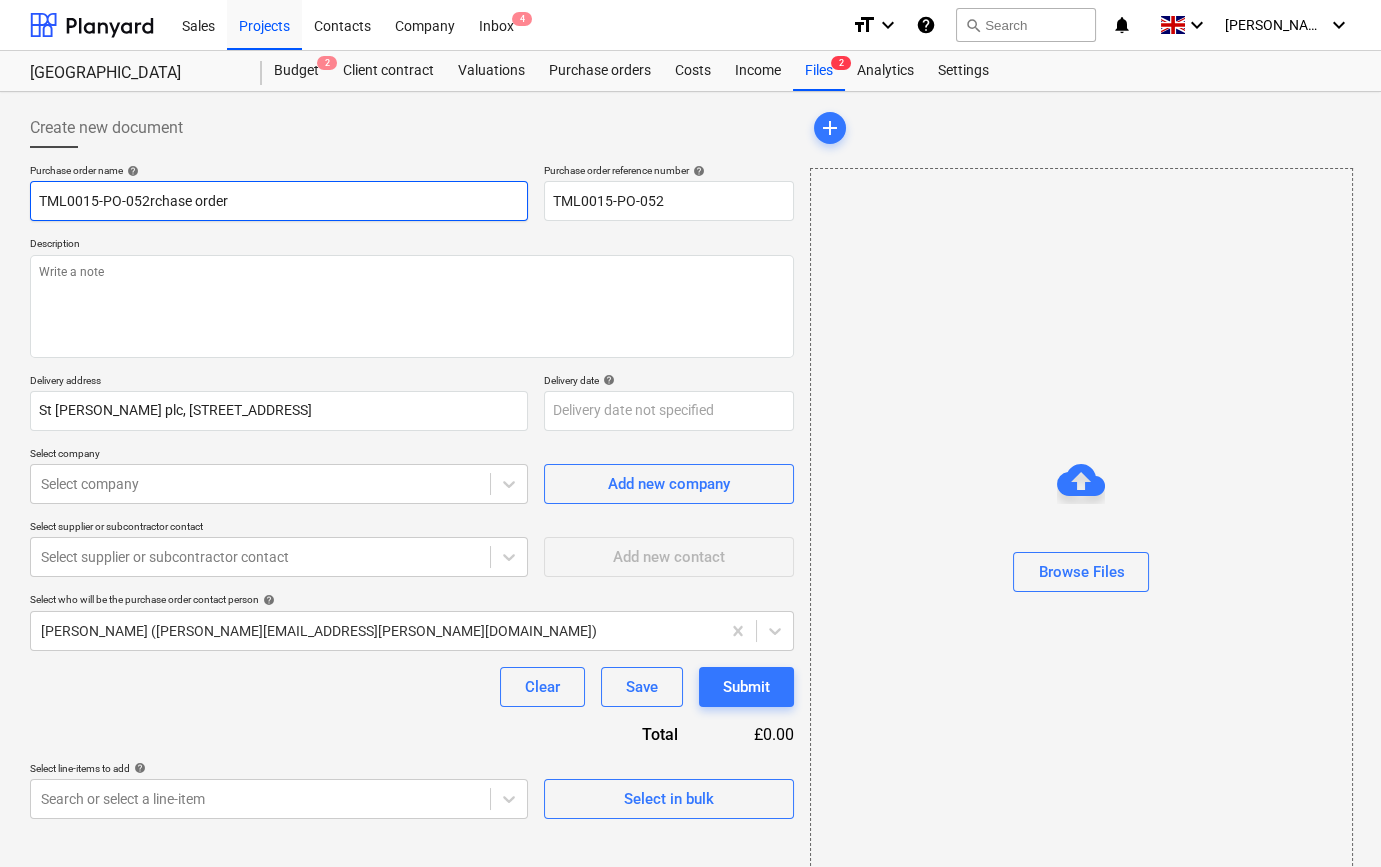type on "x" 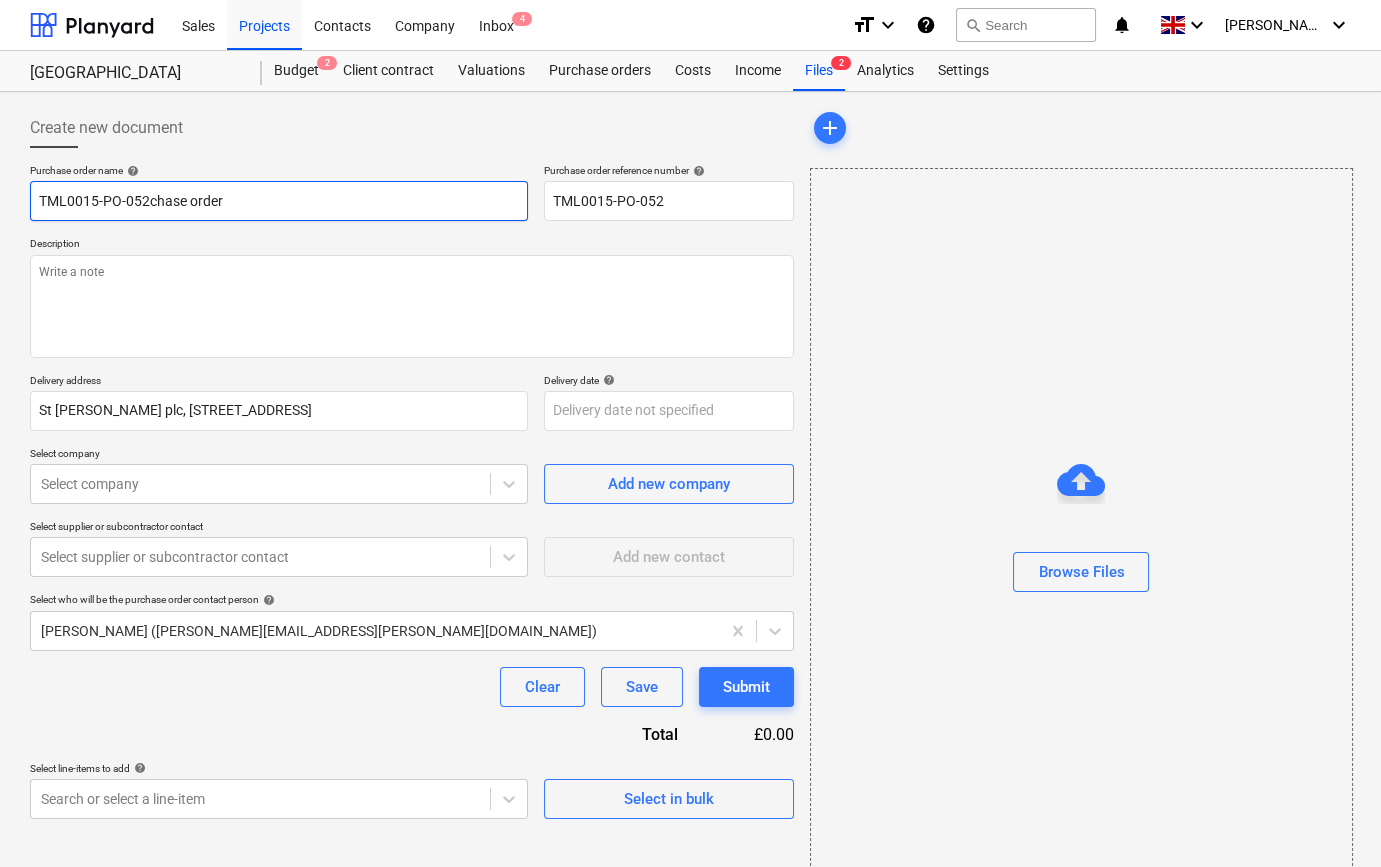 type on "x" 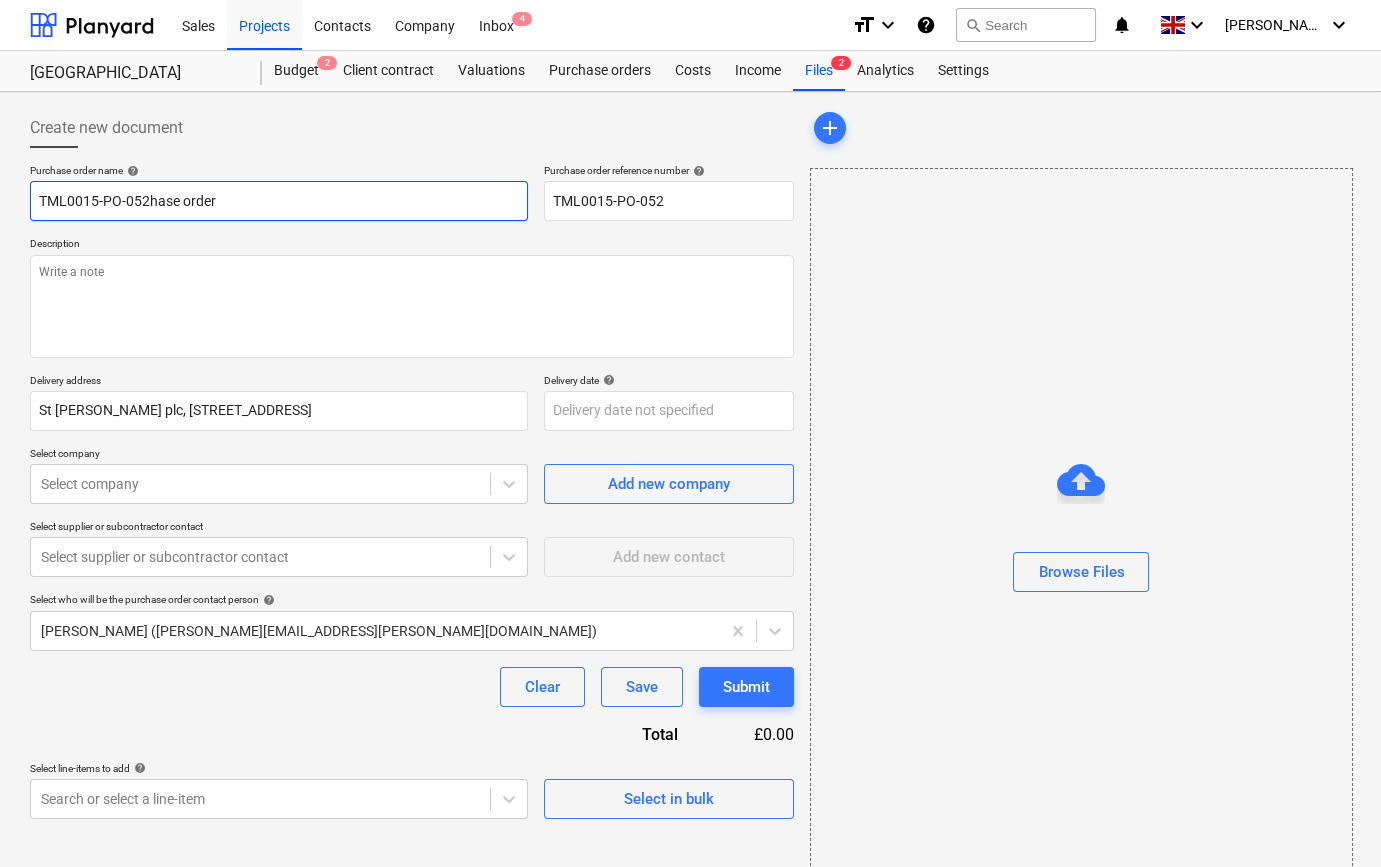 type on "x" 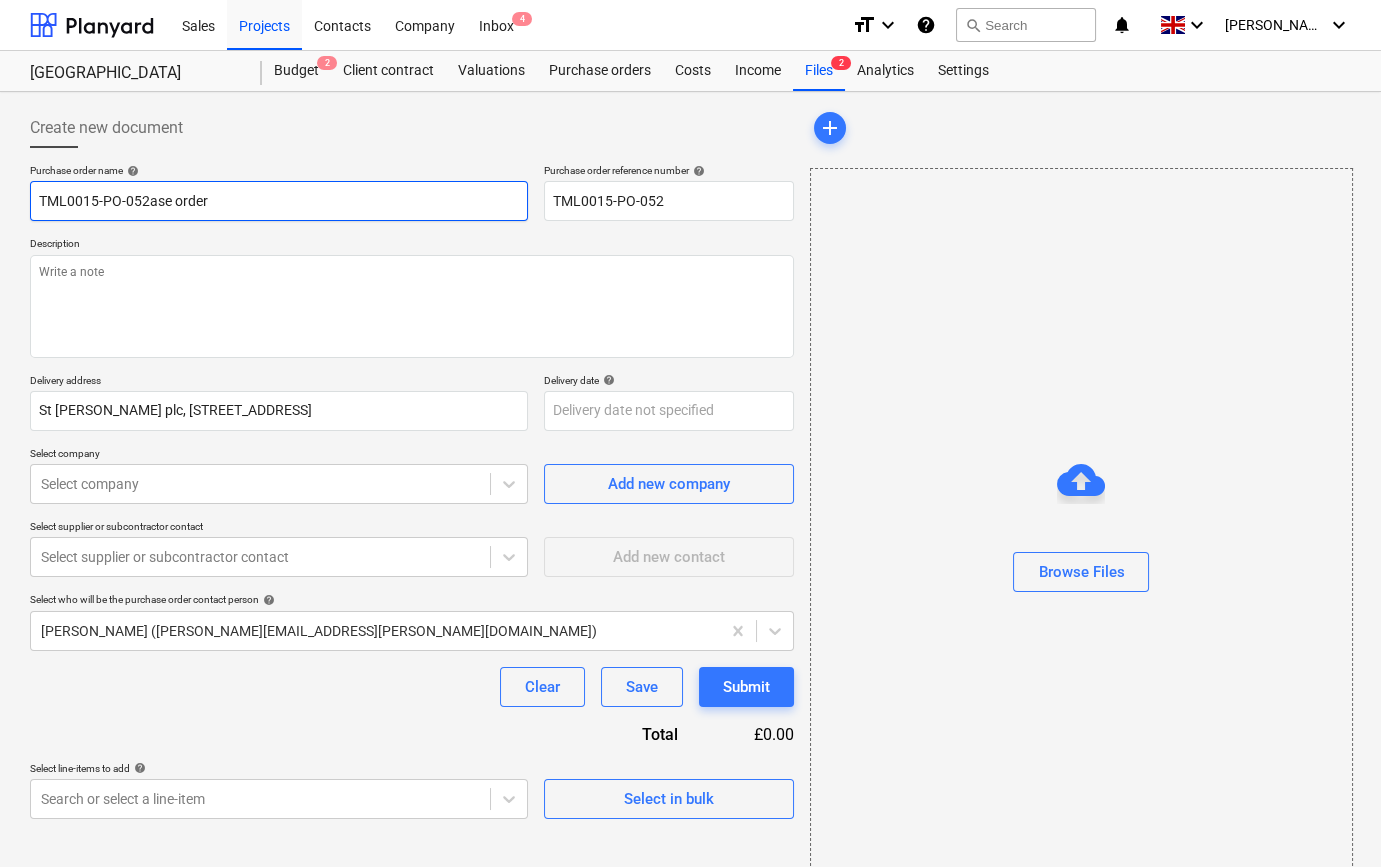 type on "x" 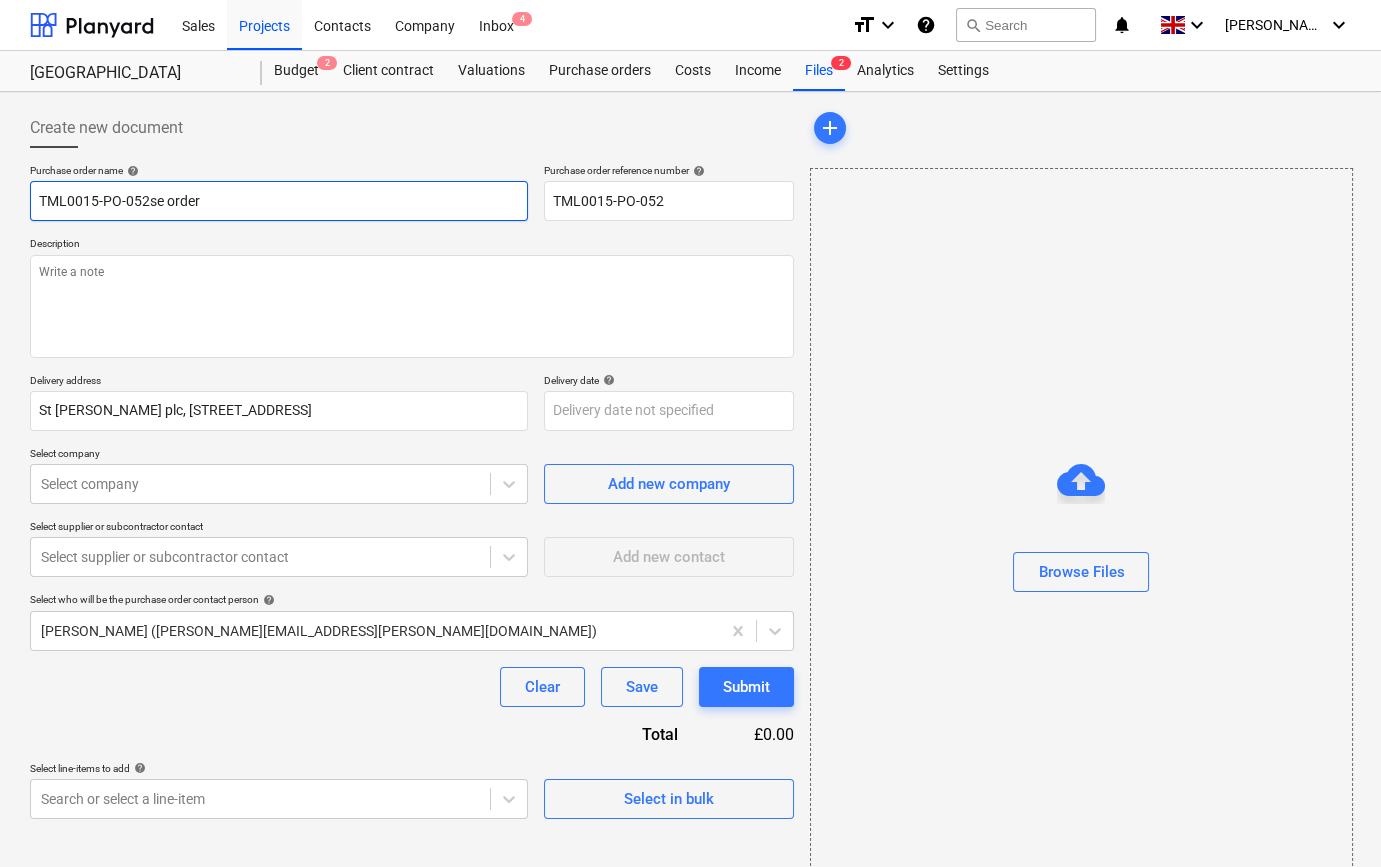 type on "x" 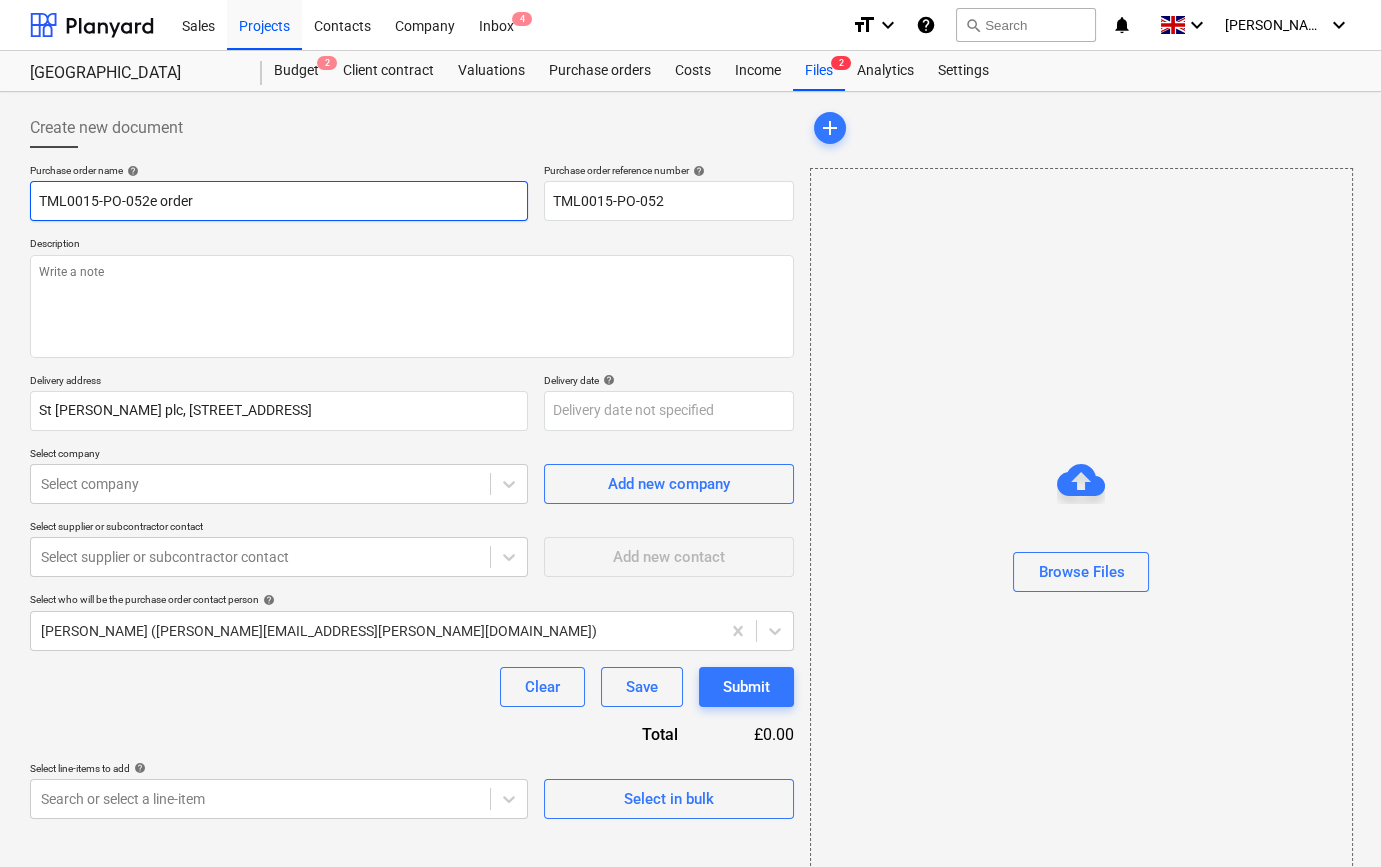 type on "x" 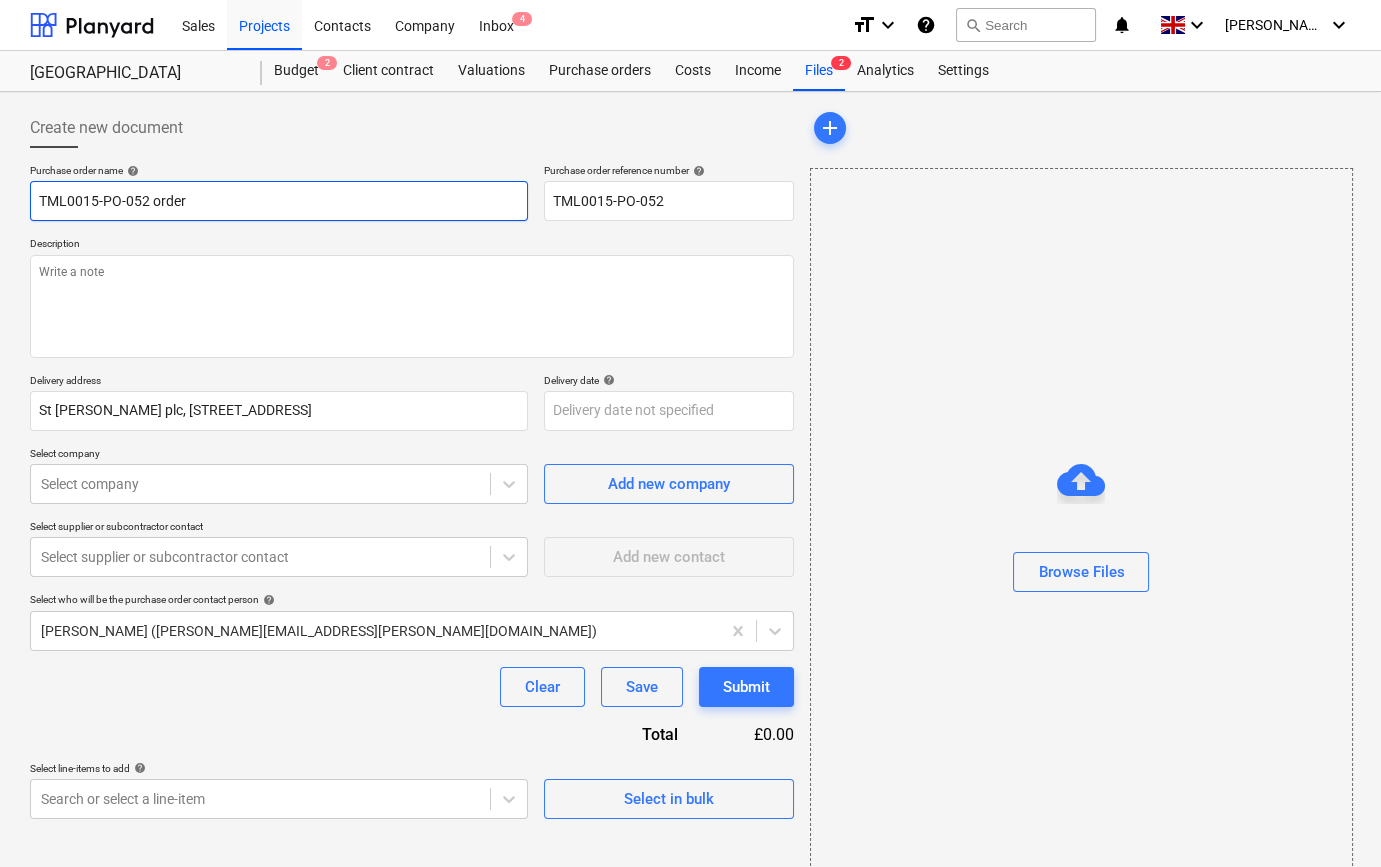 type on "x" 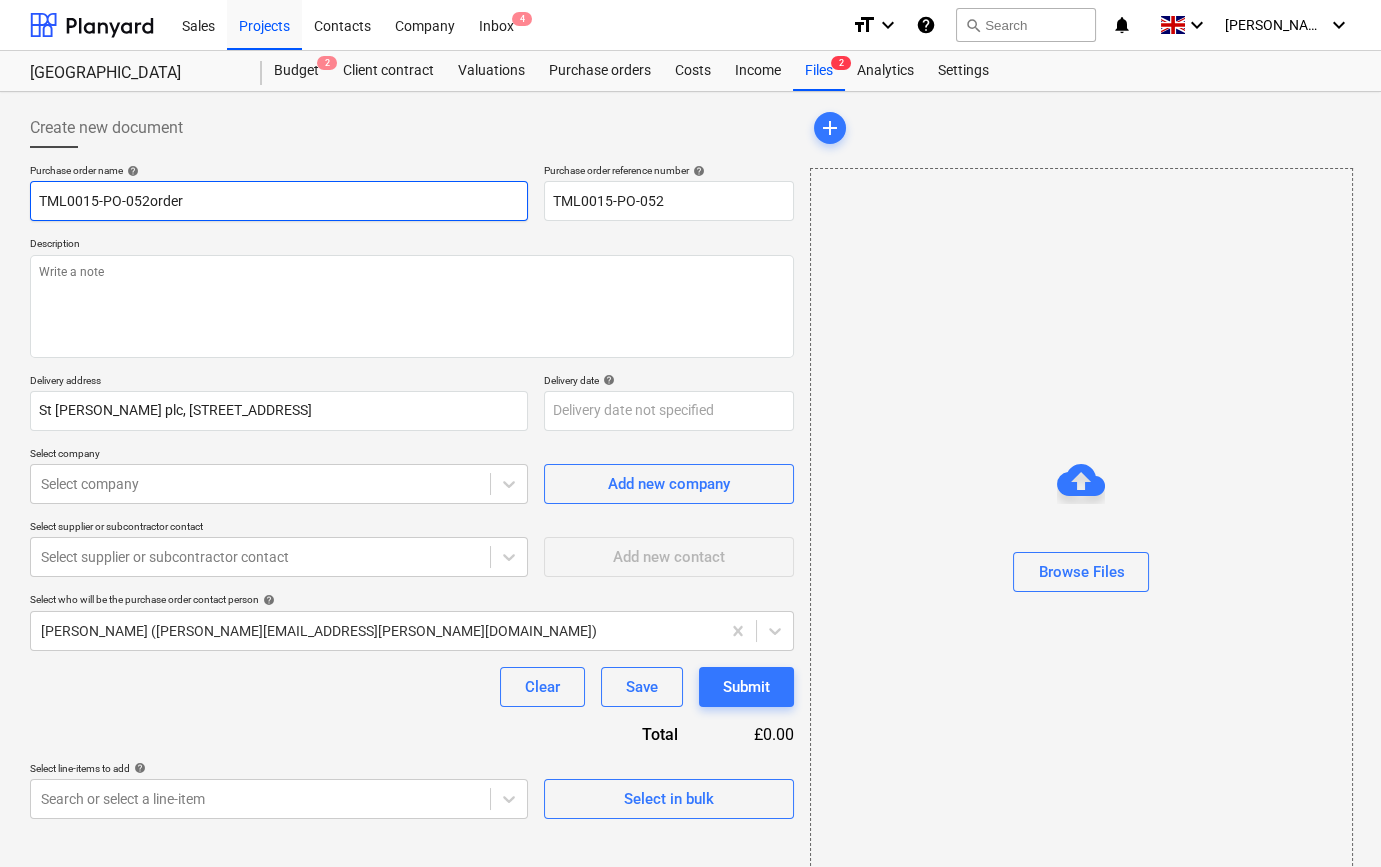 type on "x" 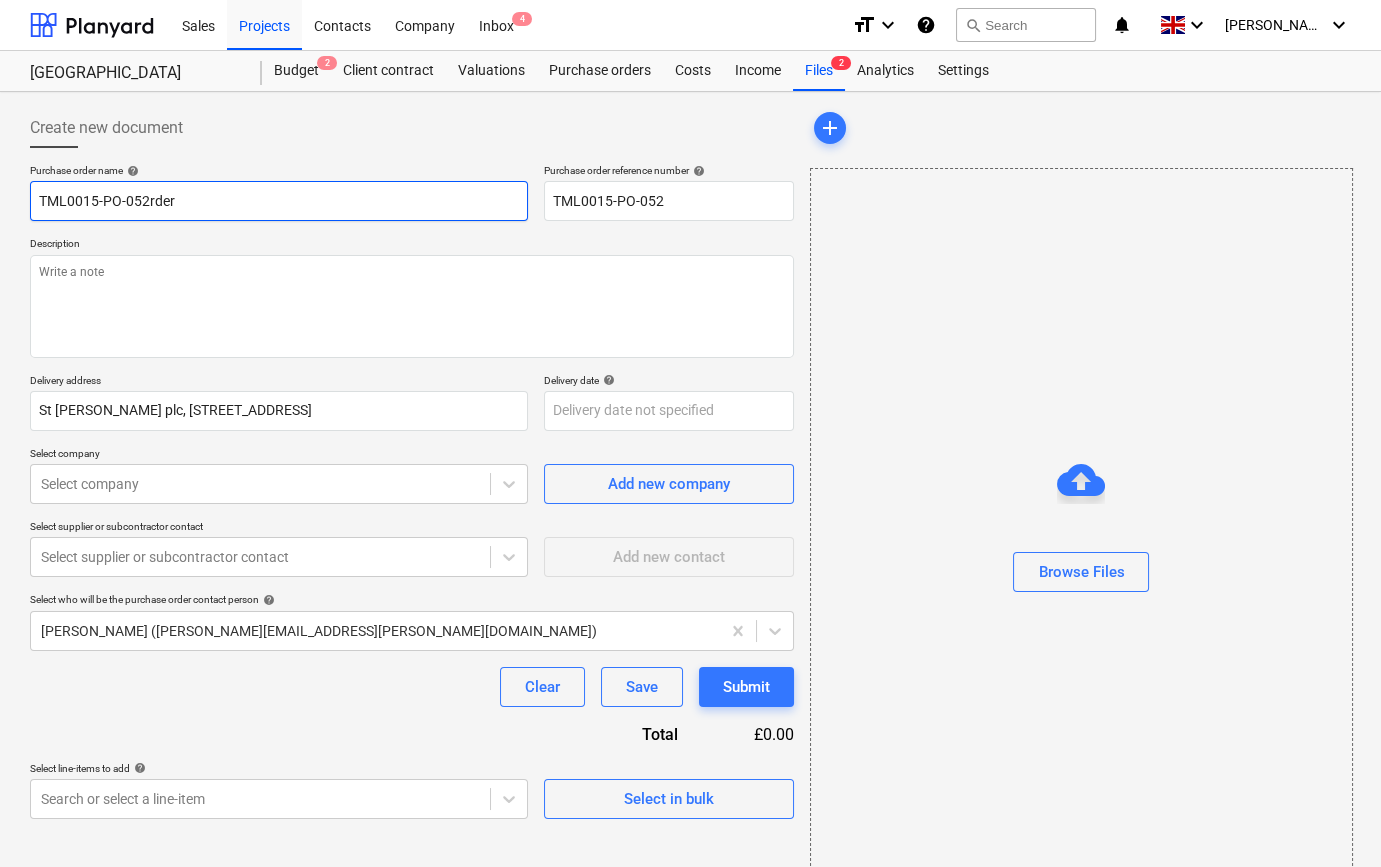 type on "x" 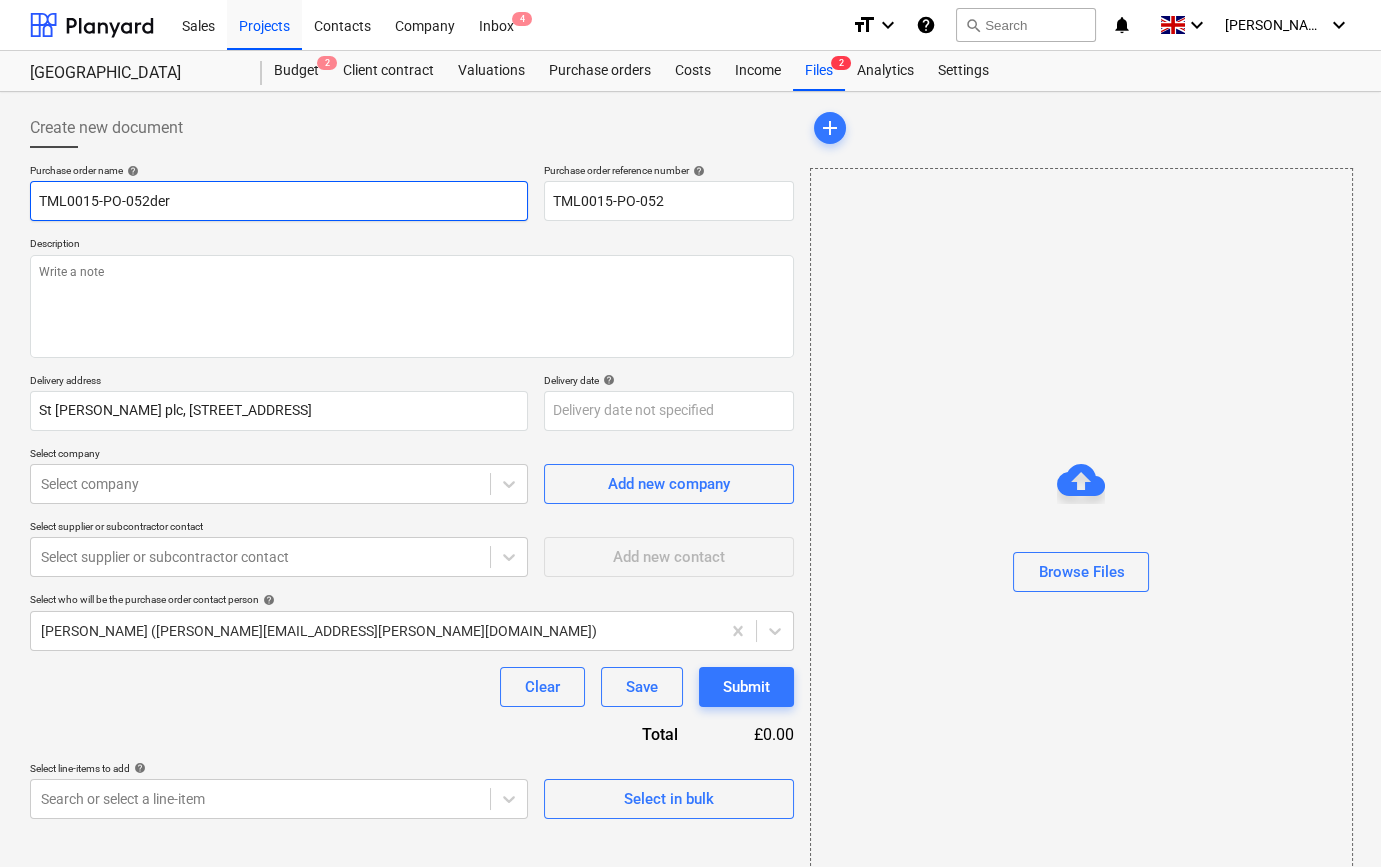 type on "x" 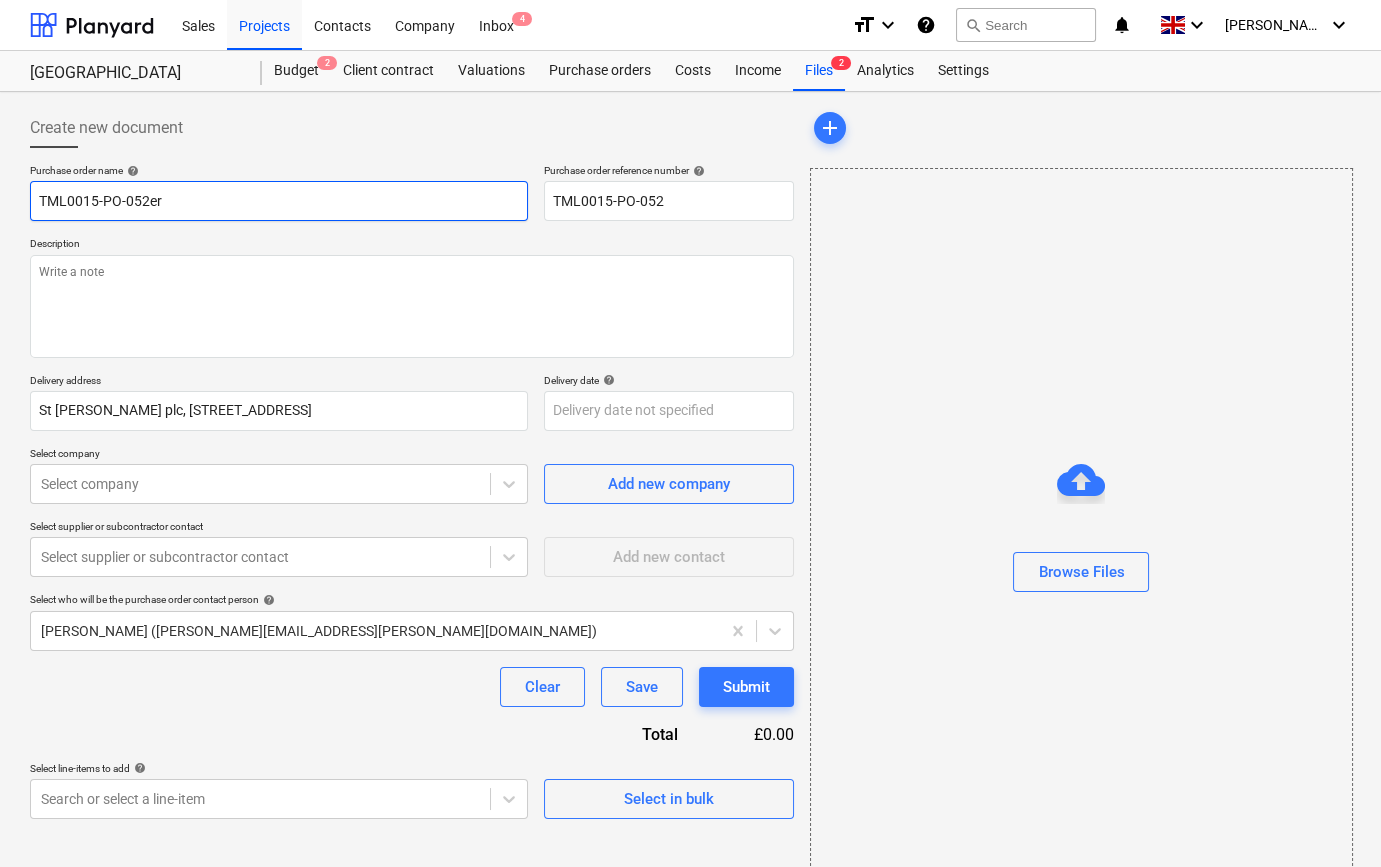 type on "x" 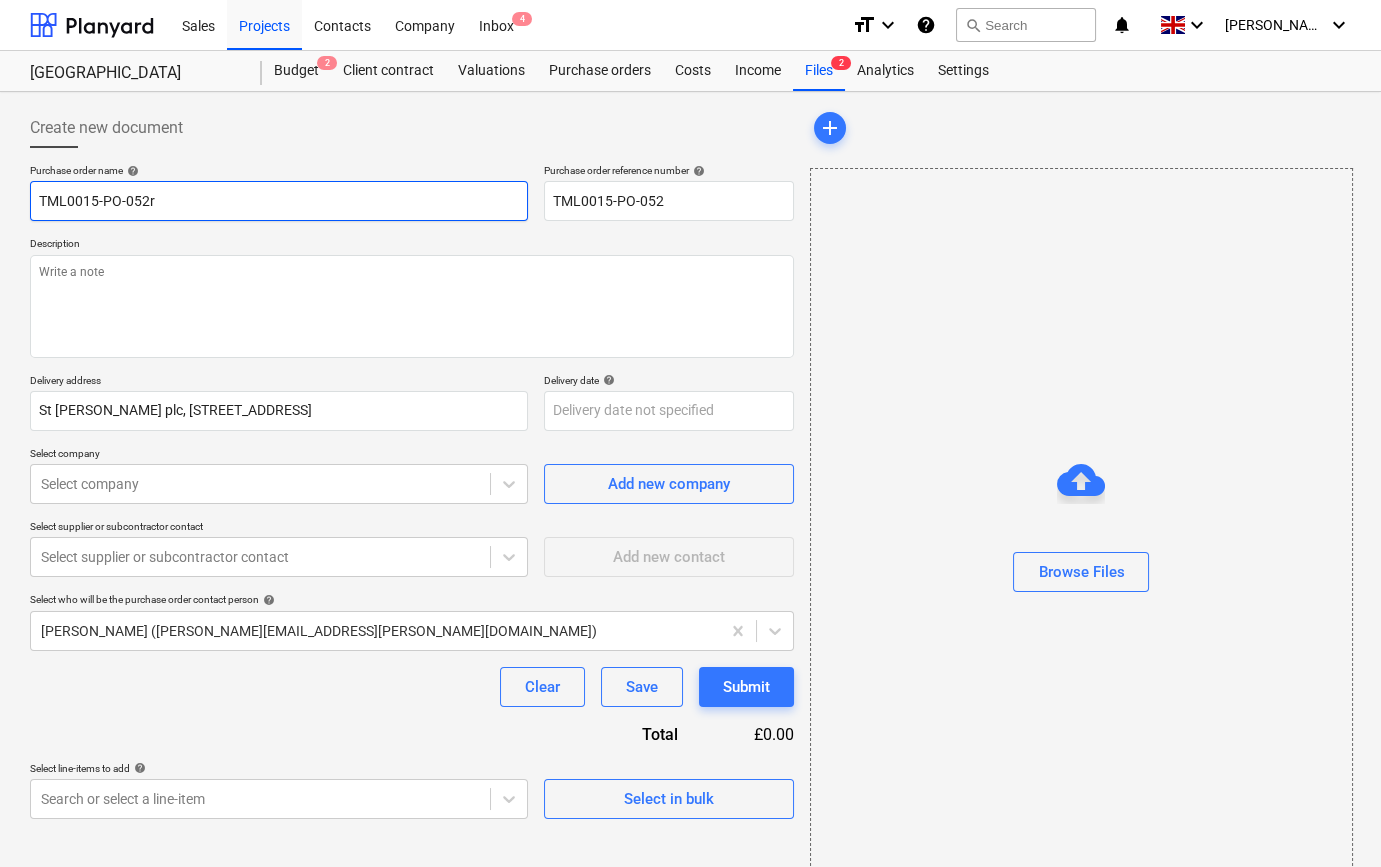 type on "x" 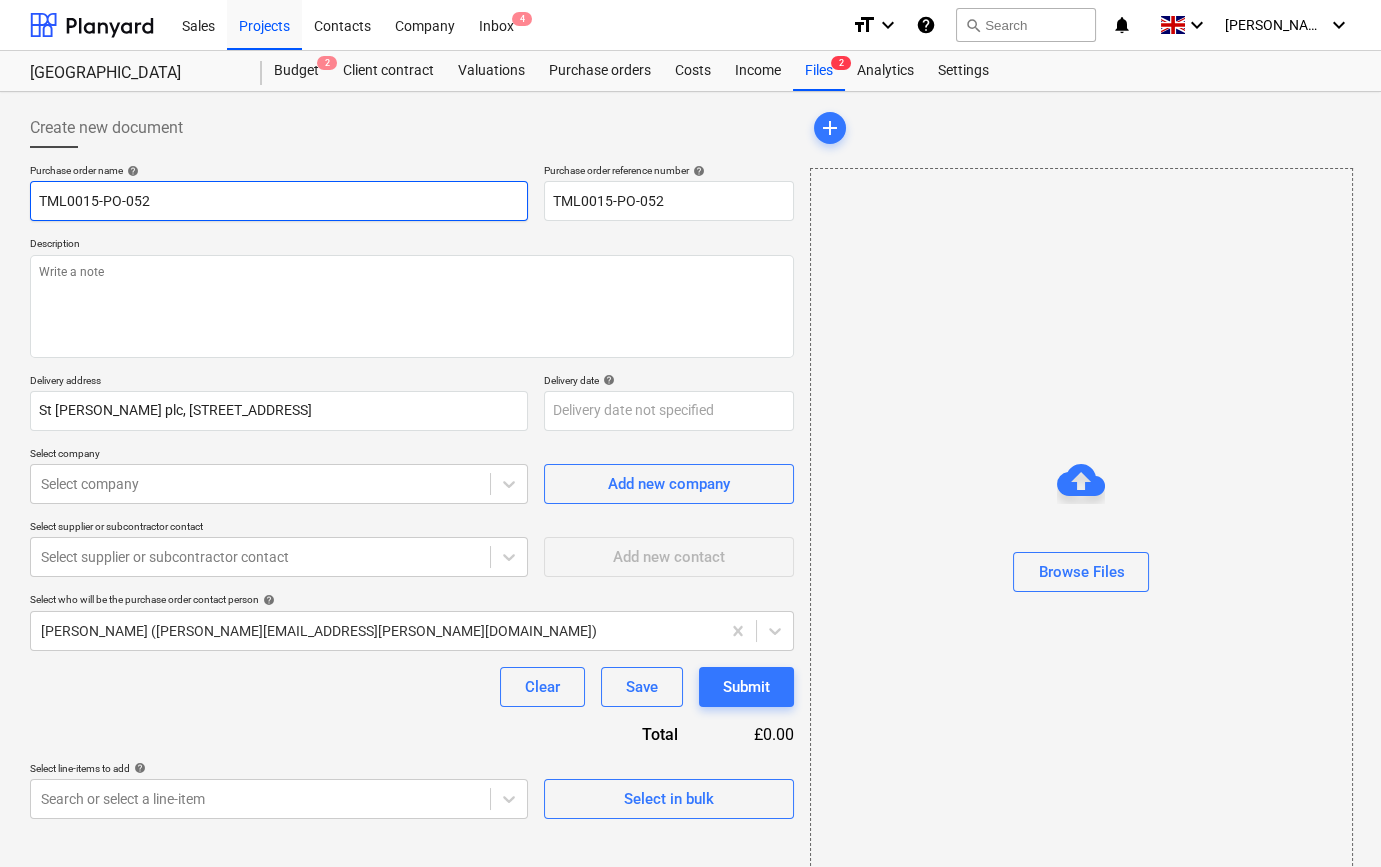 type on "x" 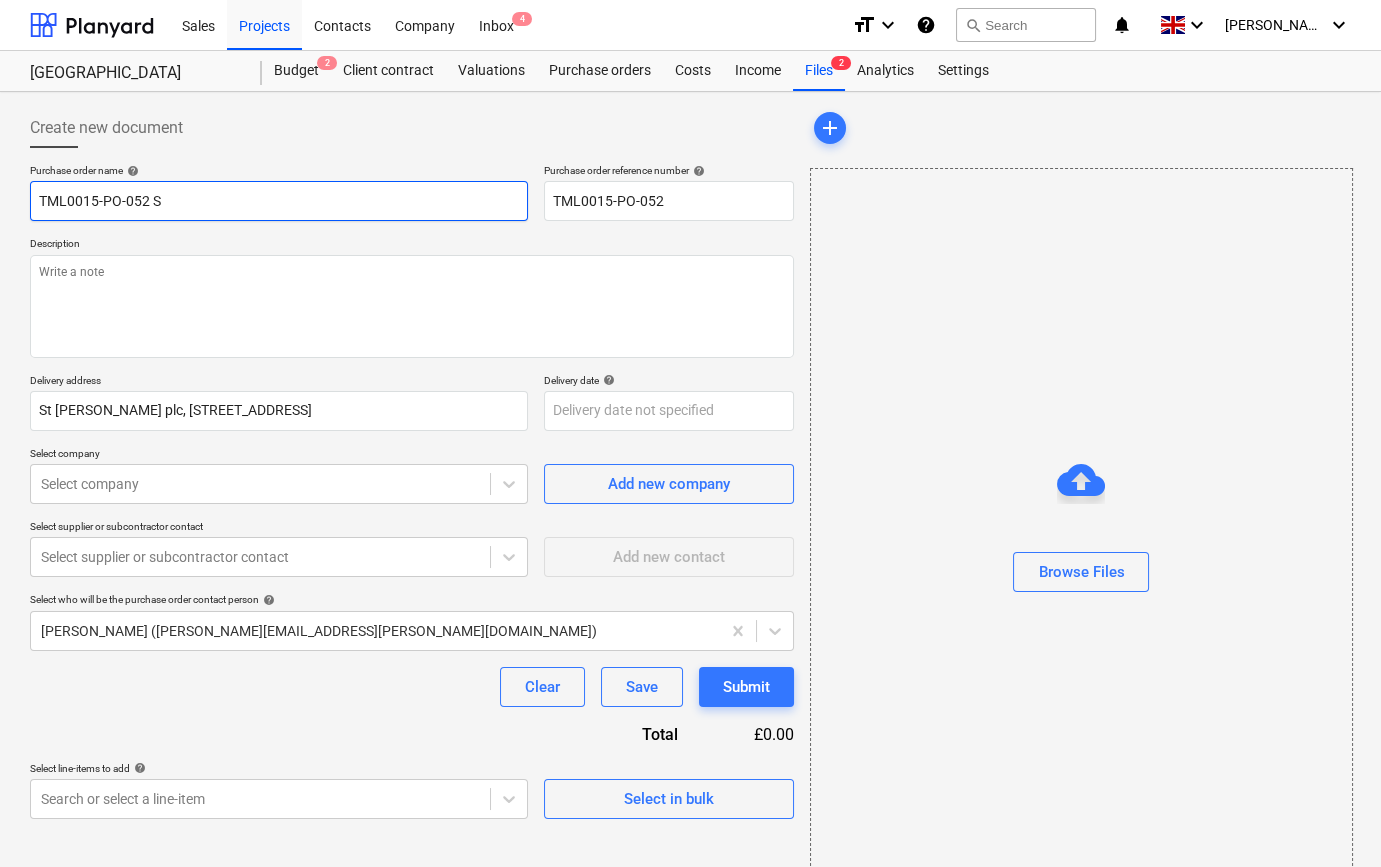 type on "x" 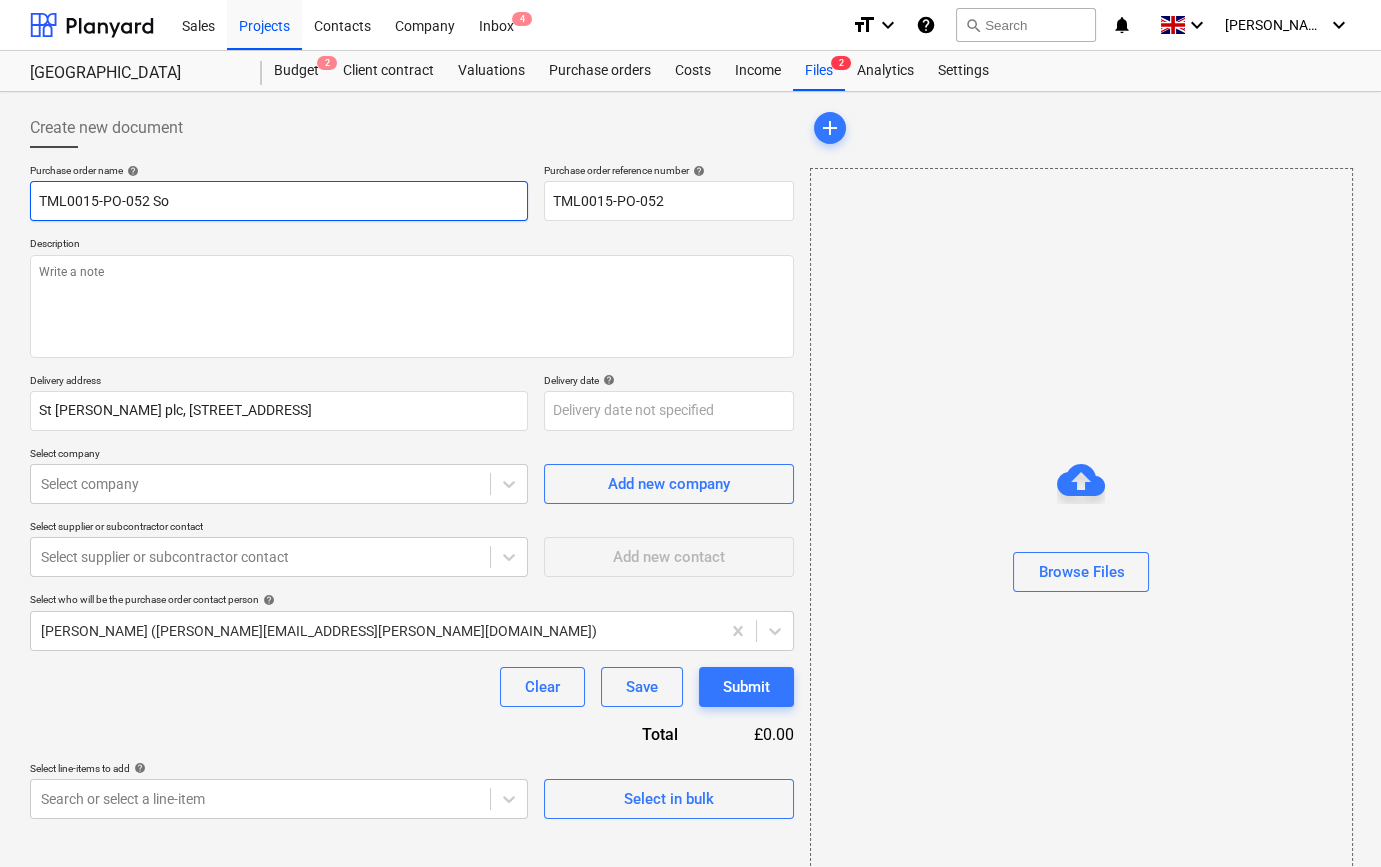 type on "x" 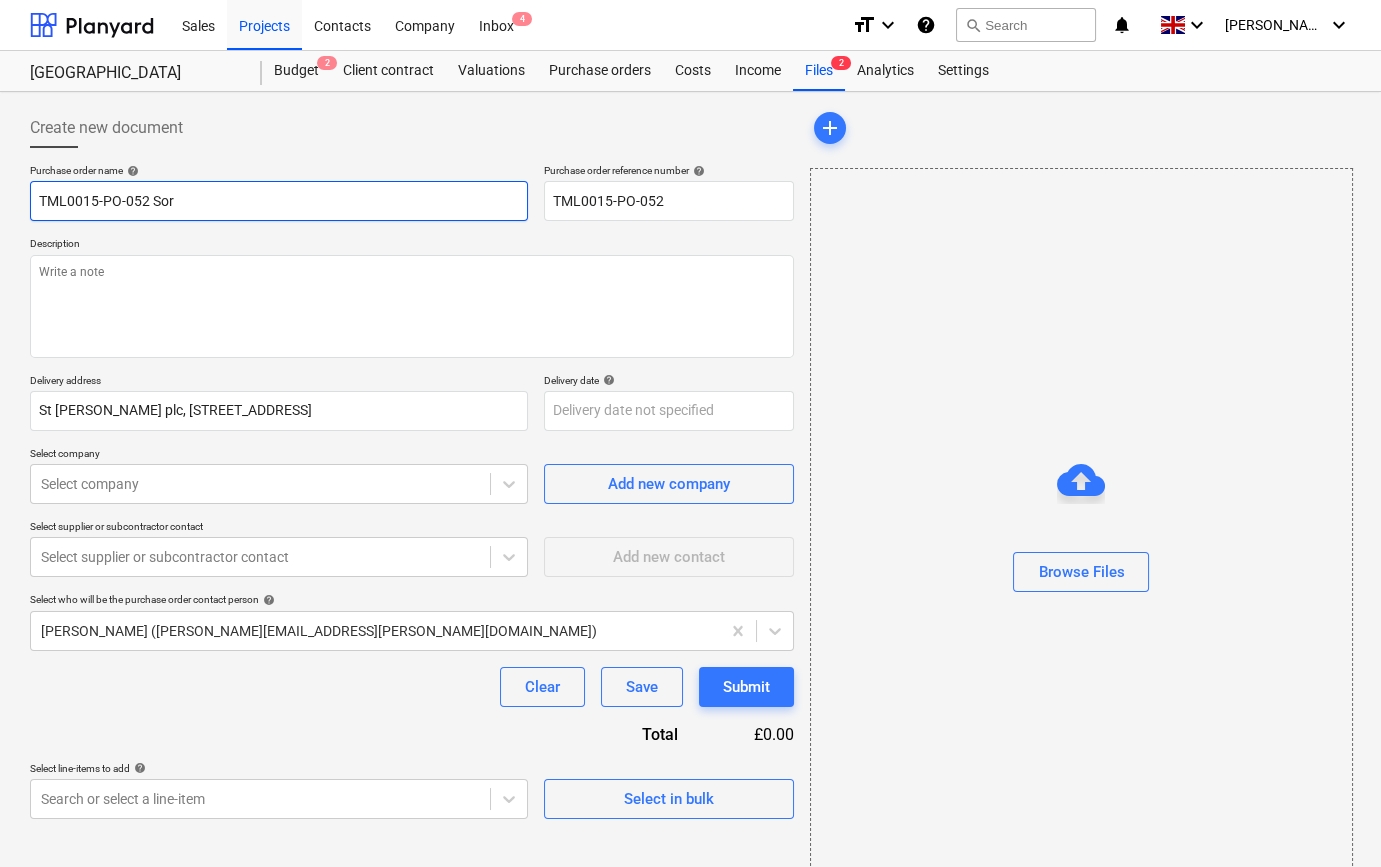 type on "x" 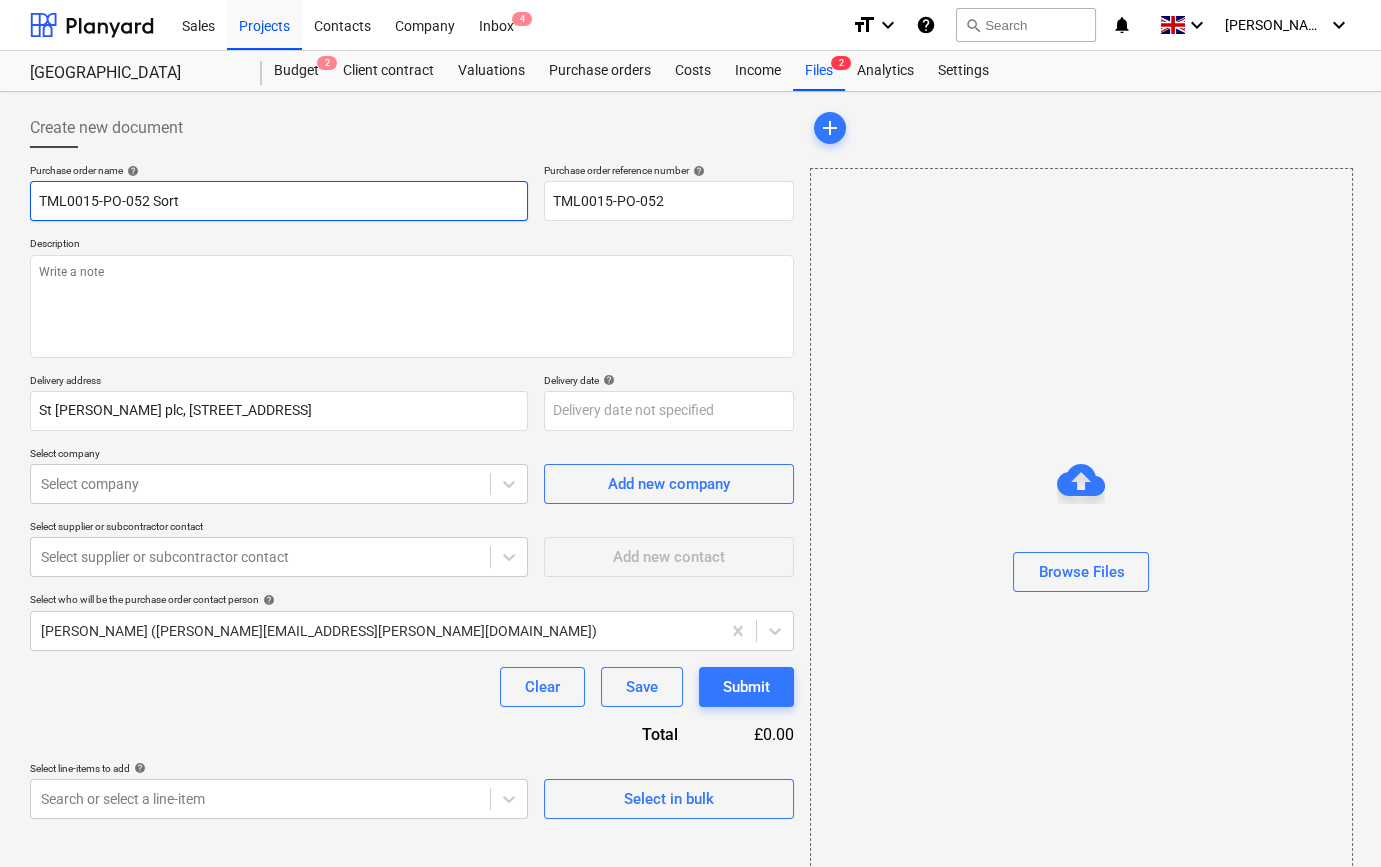 type on "x" 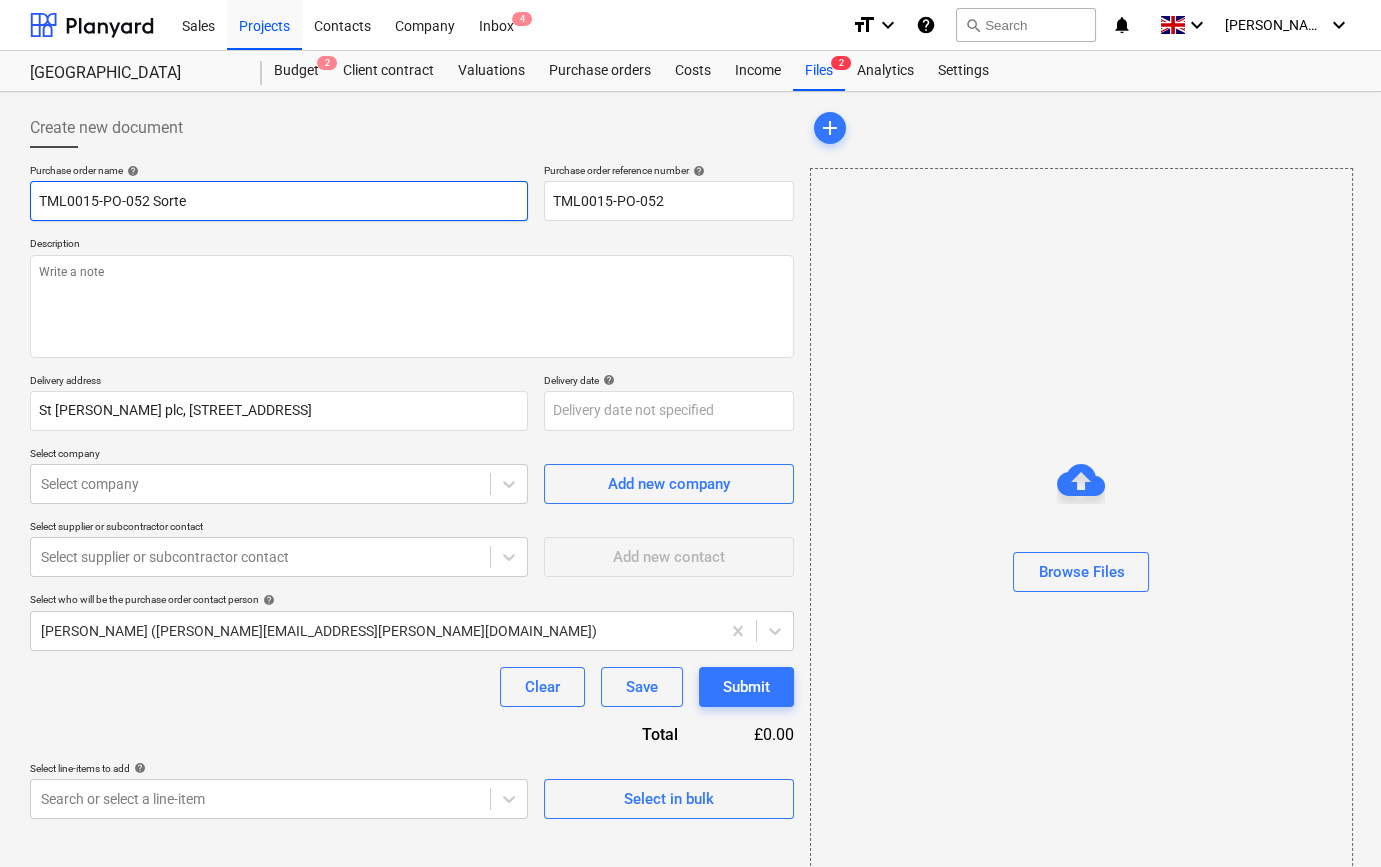 type on "x" 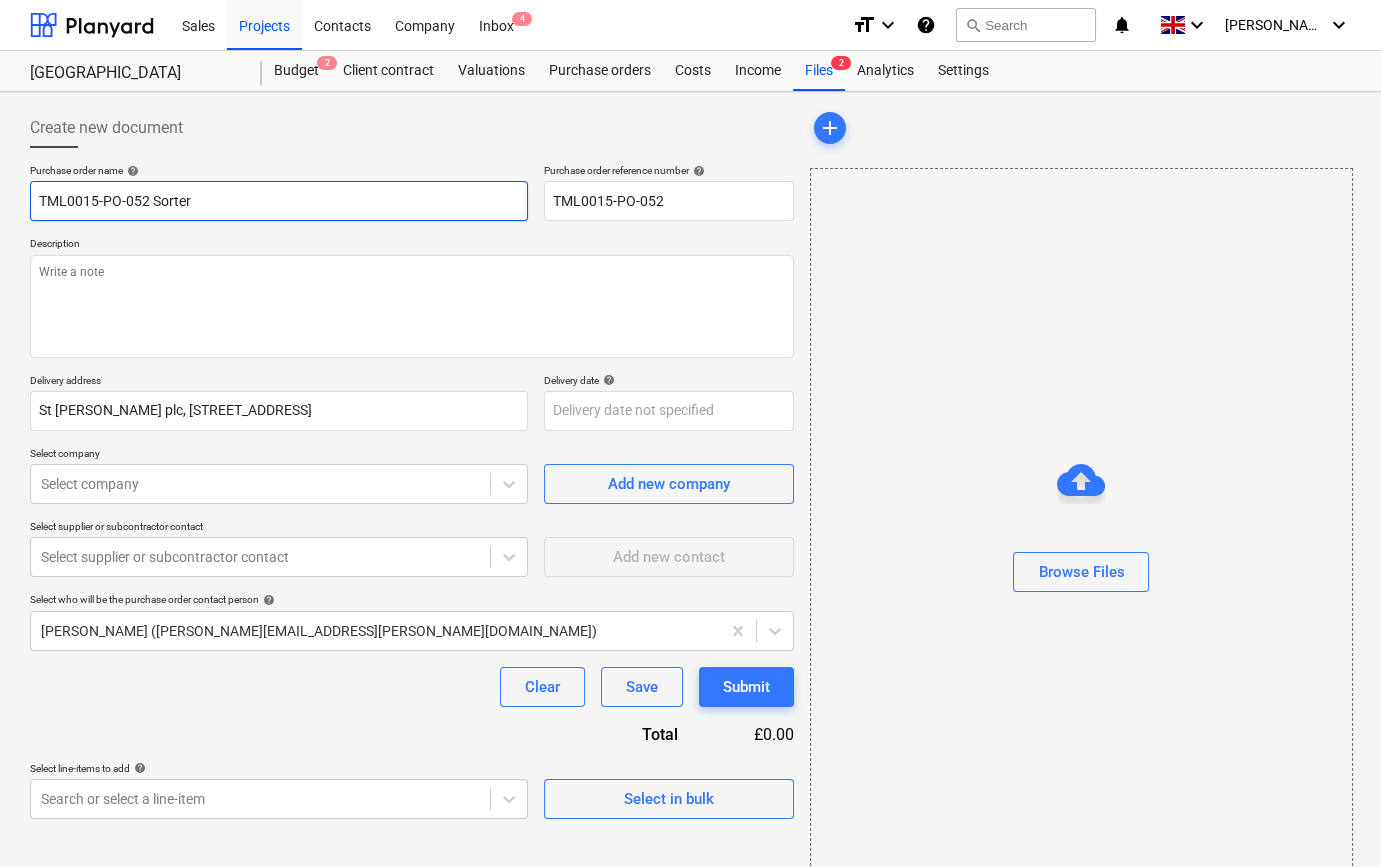 type on "x" 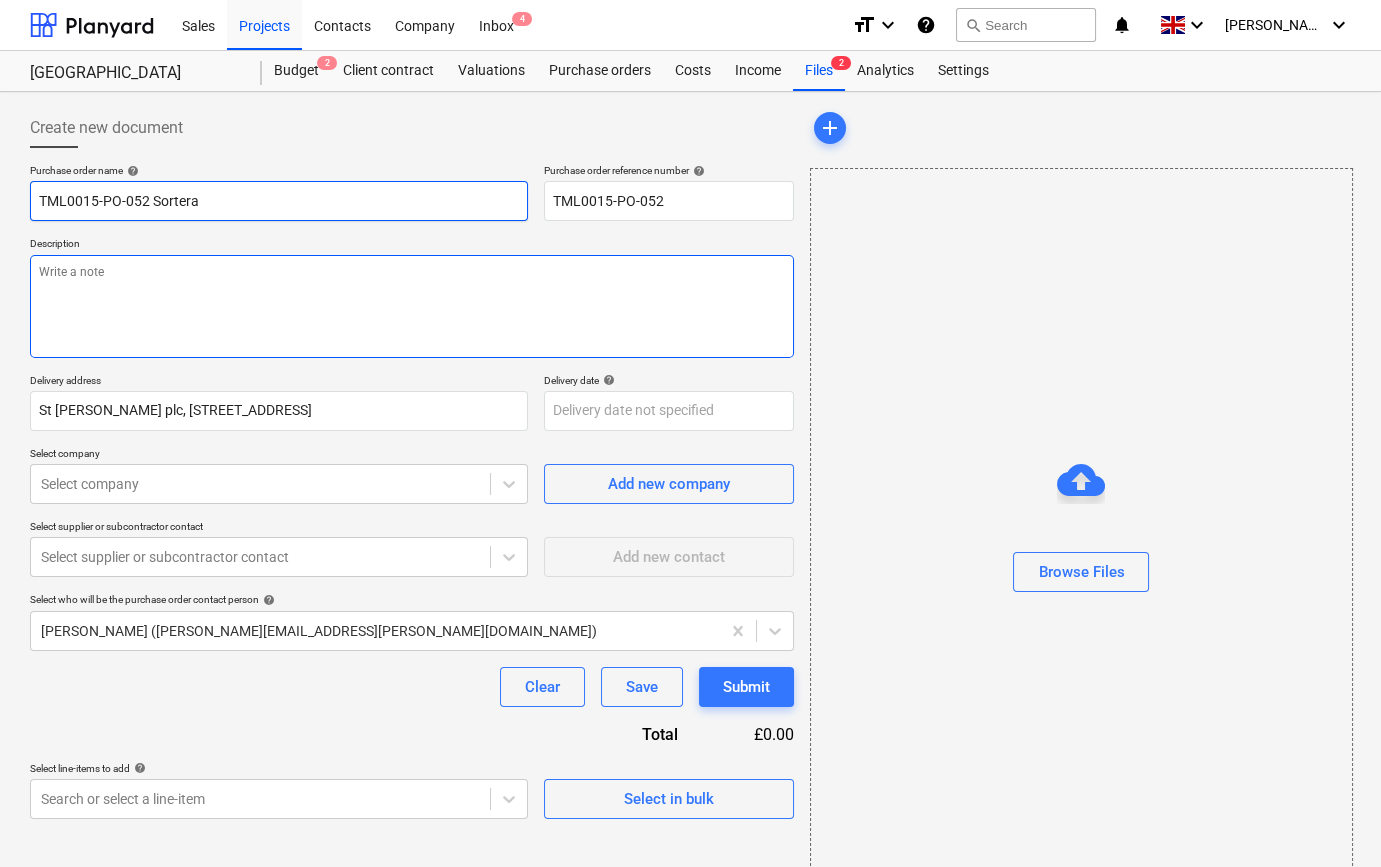 type on "TML0015-PO-052 Sortera" 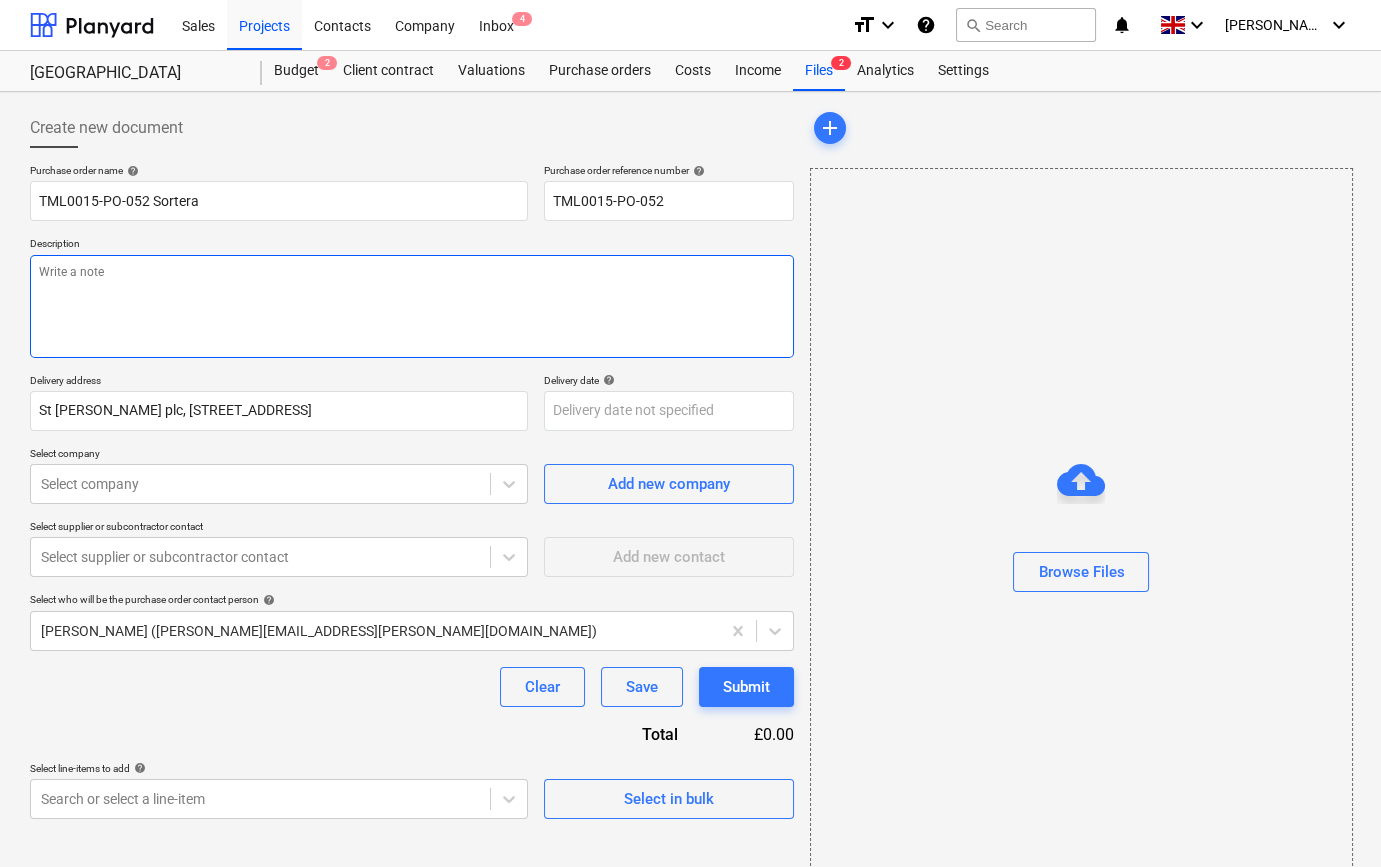 click at bounding box center [412, 306] 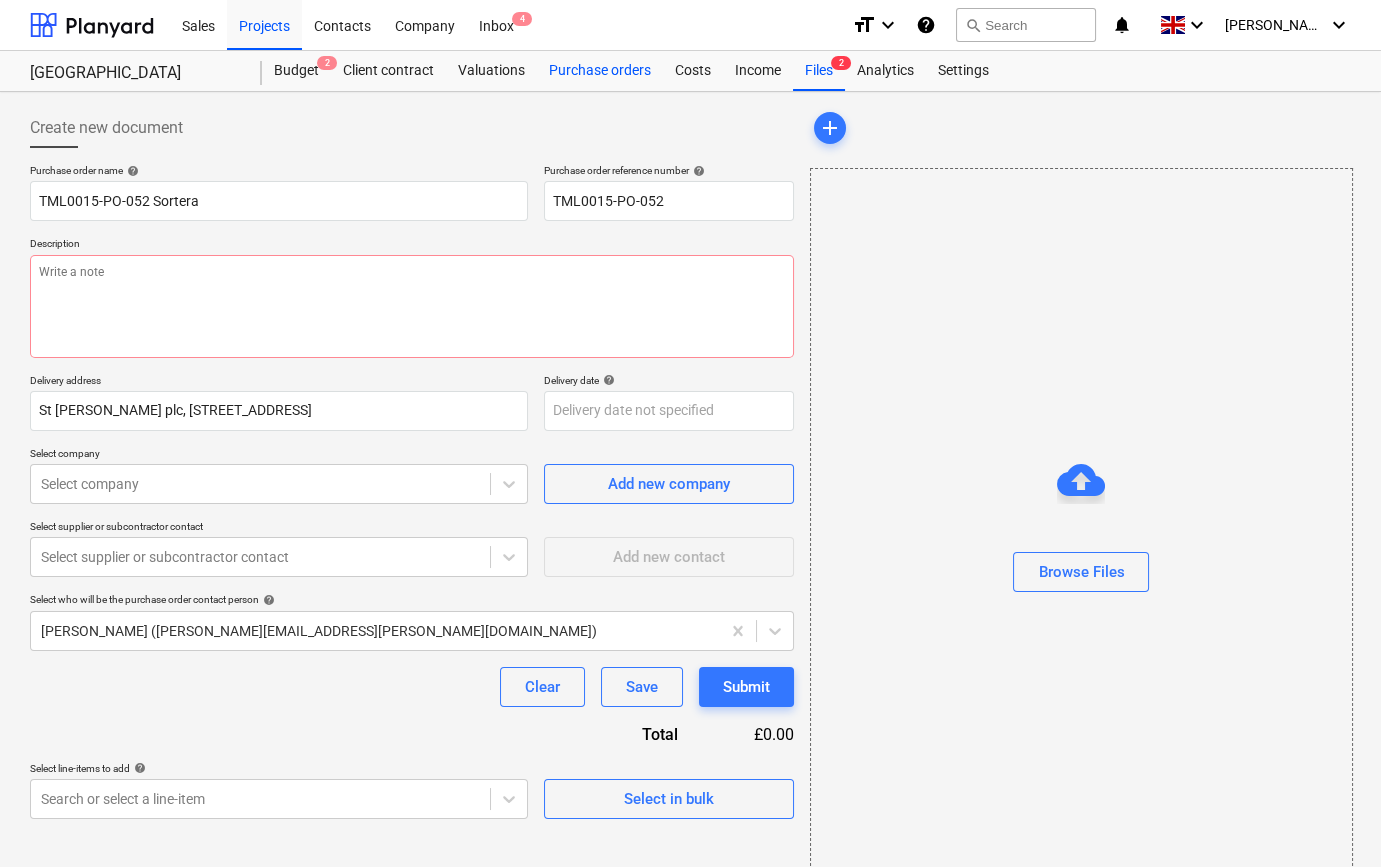 click on "Purchase orders" at bounding box center [600, 71] 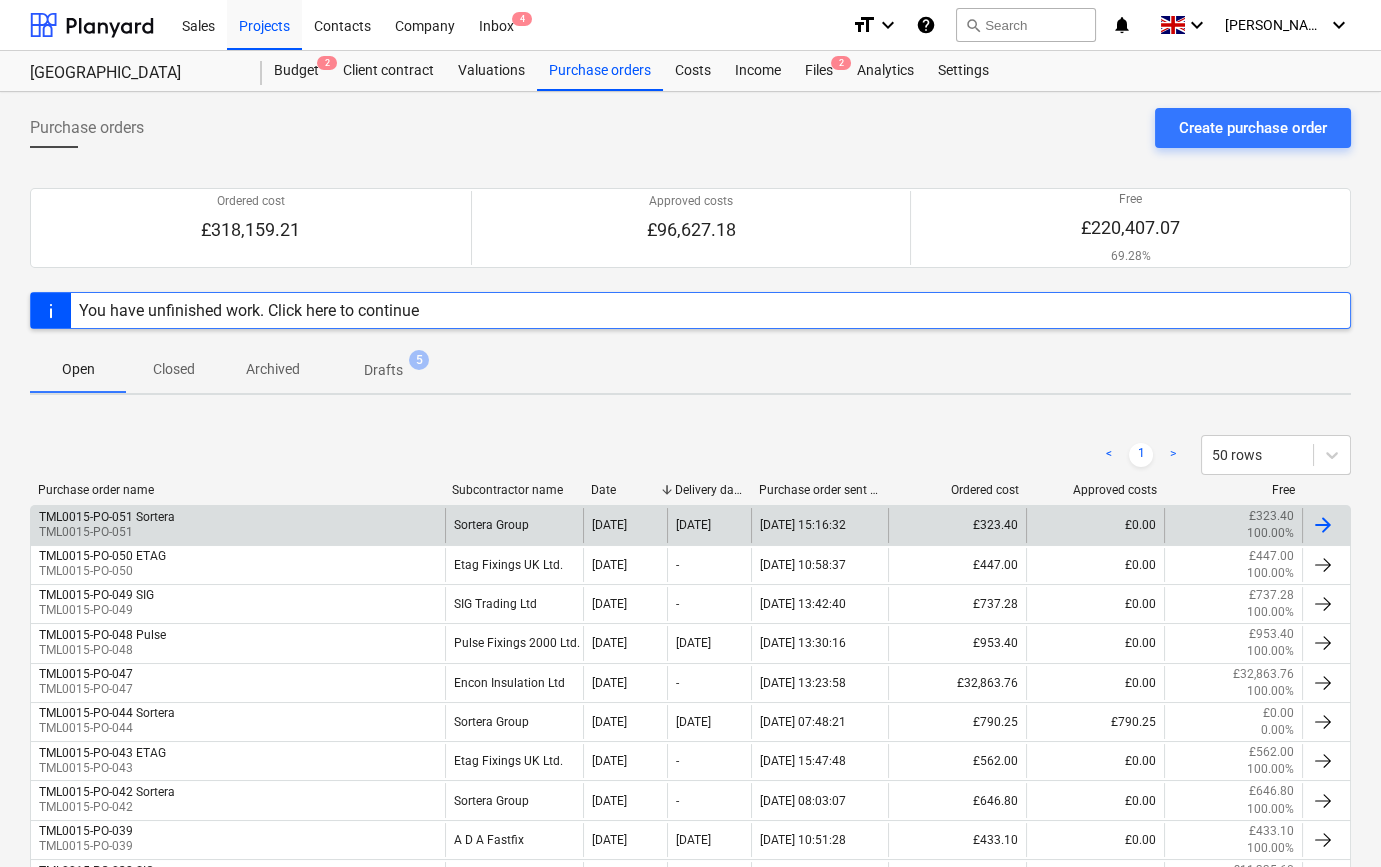 click at bounding box center (1323, 525) 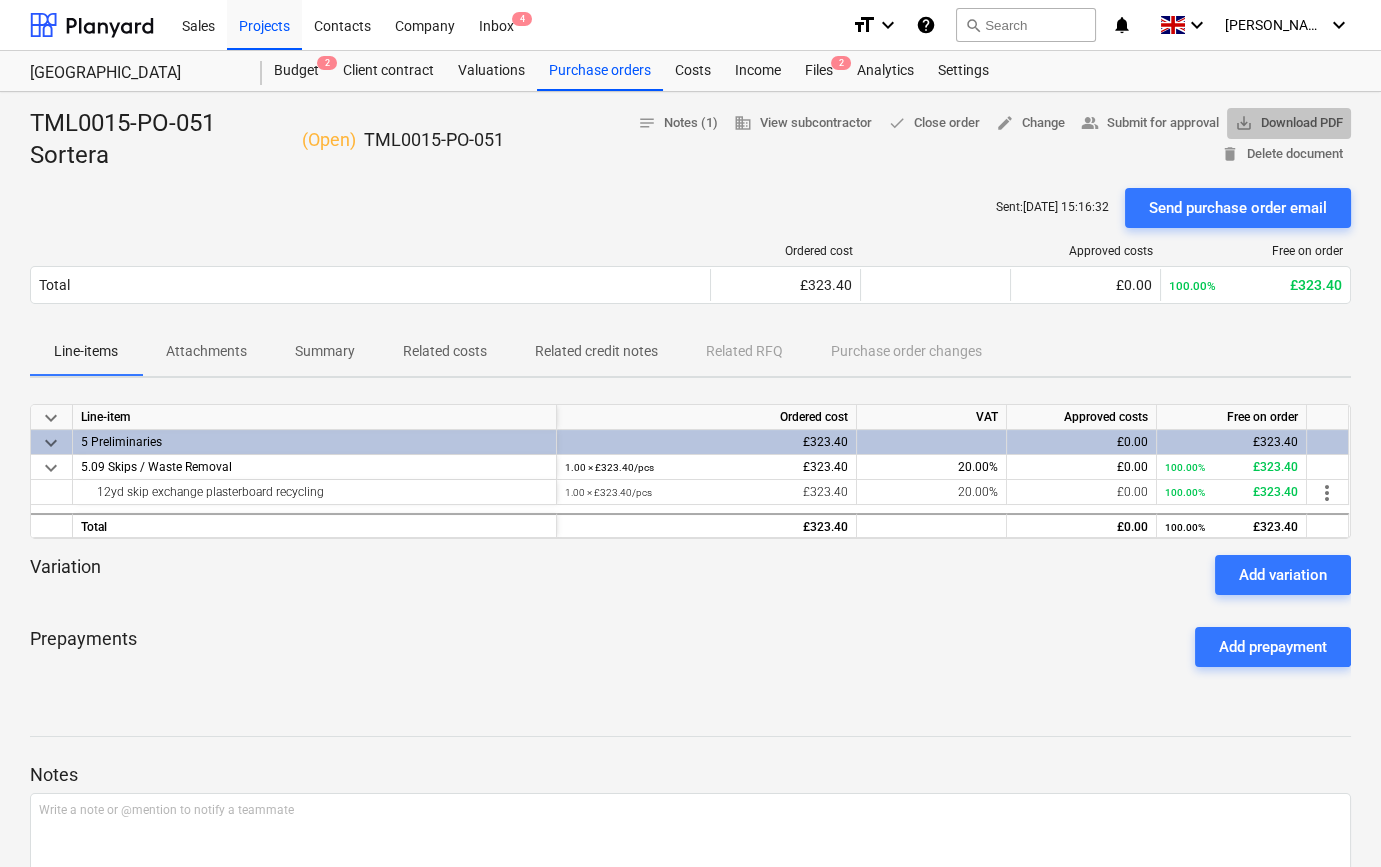 click on "save_alt Download PDF" at bounding box center [1289, 123] 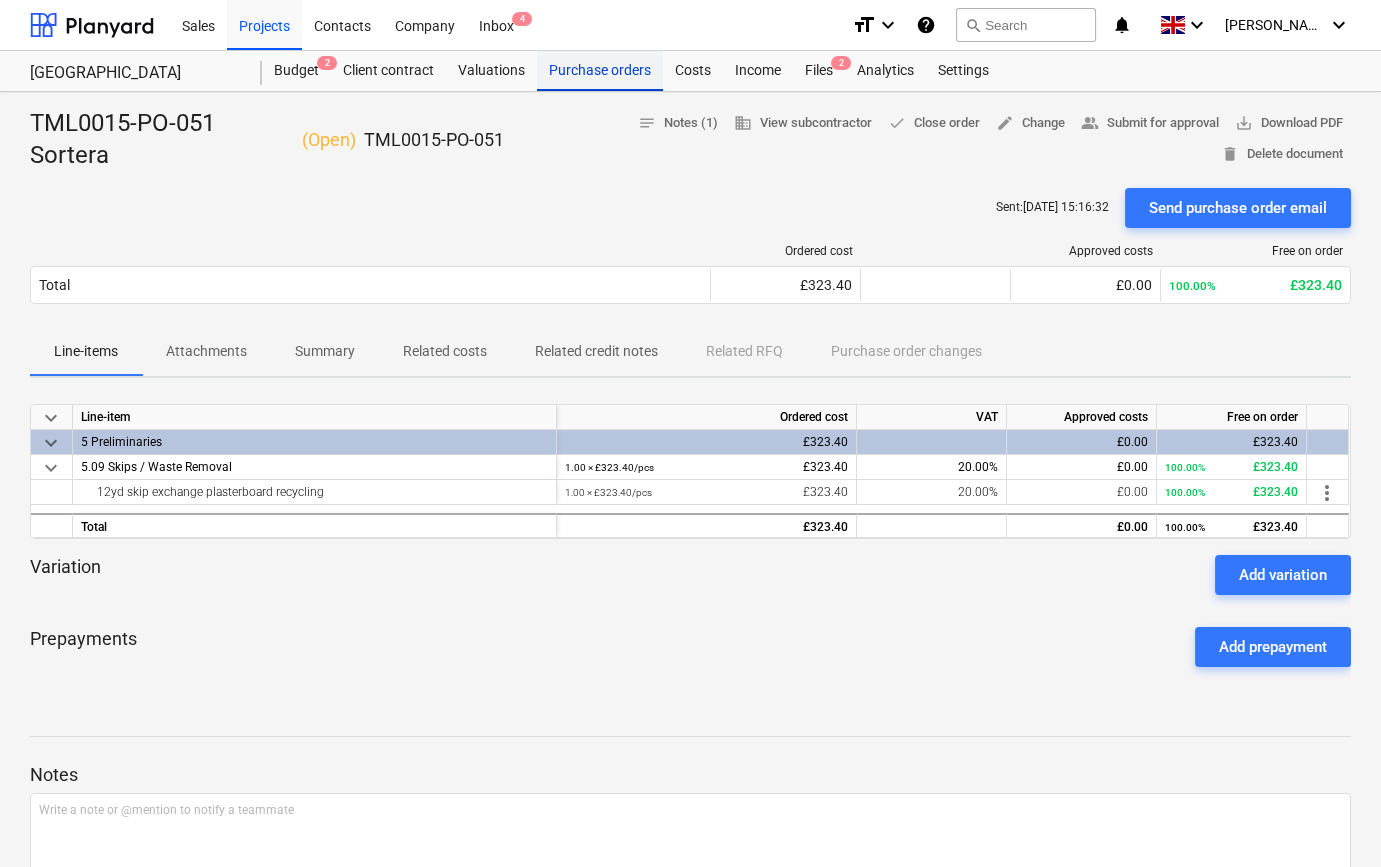 click on "Purchase orders" at bounding box center [600, 71] 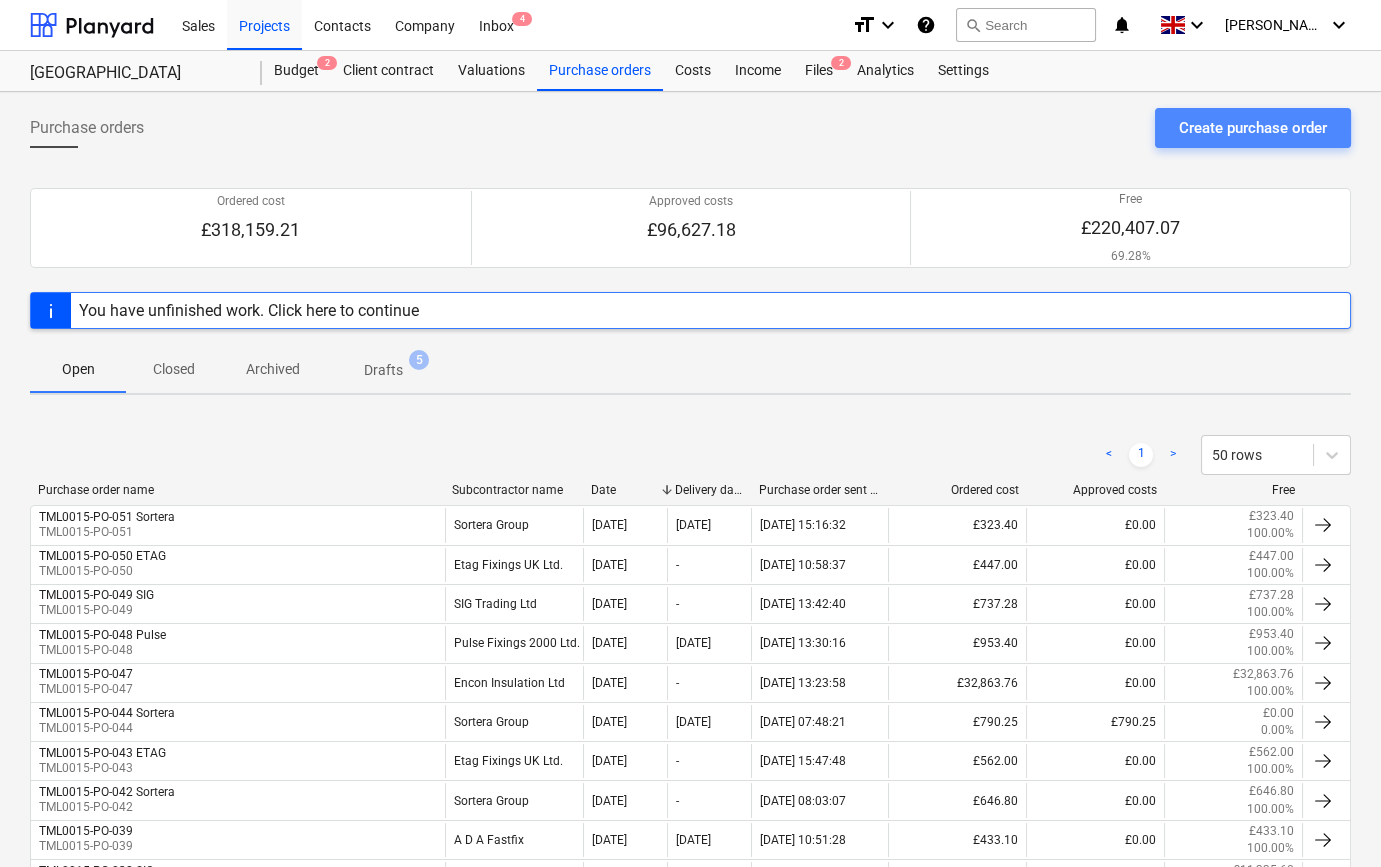 click on "Create purchase order" at bounding box center (1253, 128) 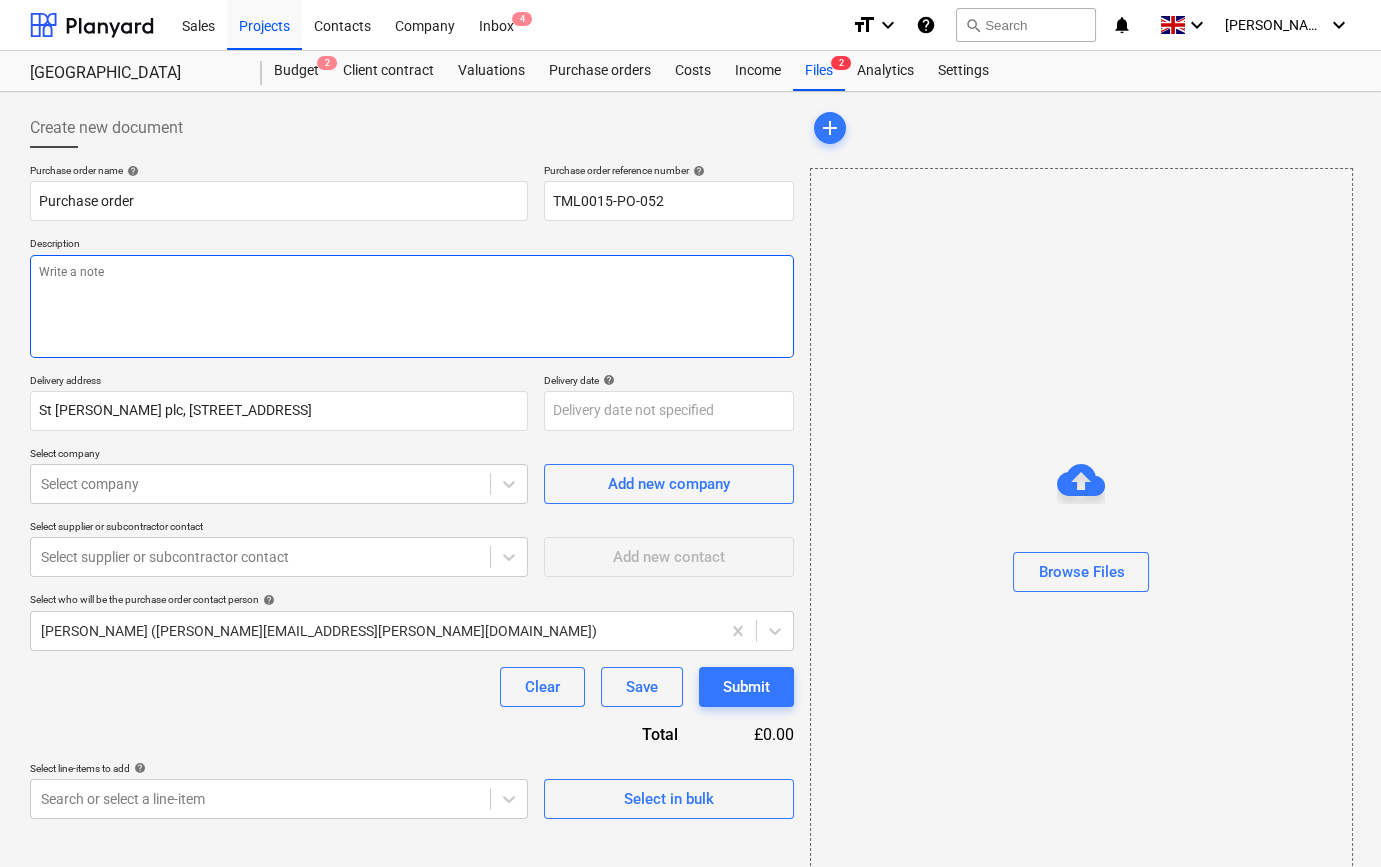 paste on "Site contact Ionica [PHONE_NUMBER]
8am please" 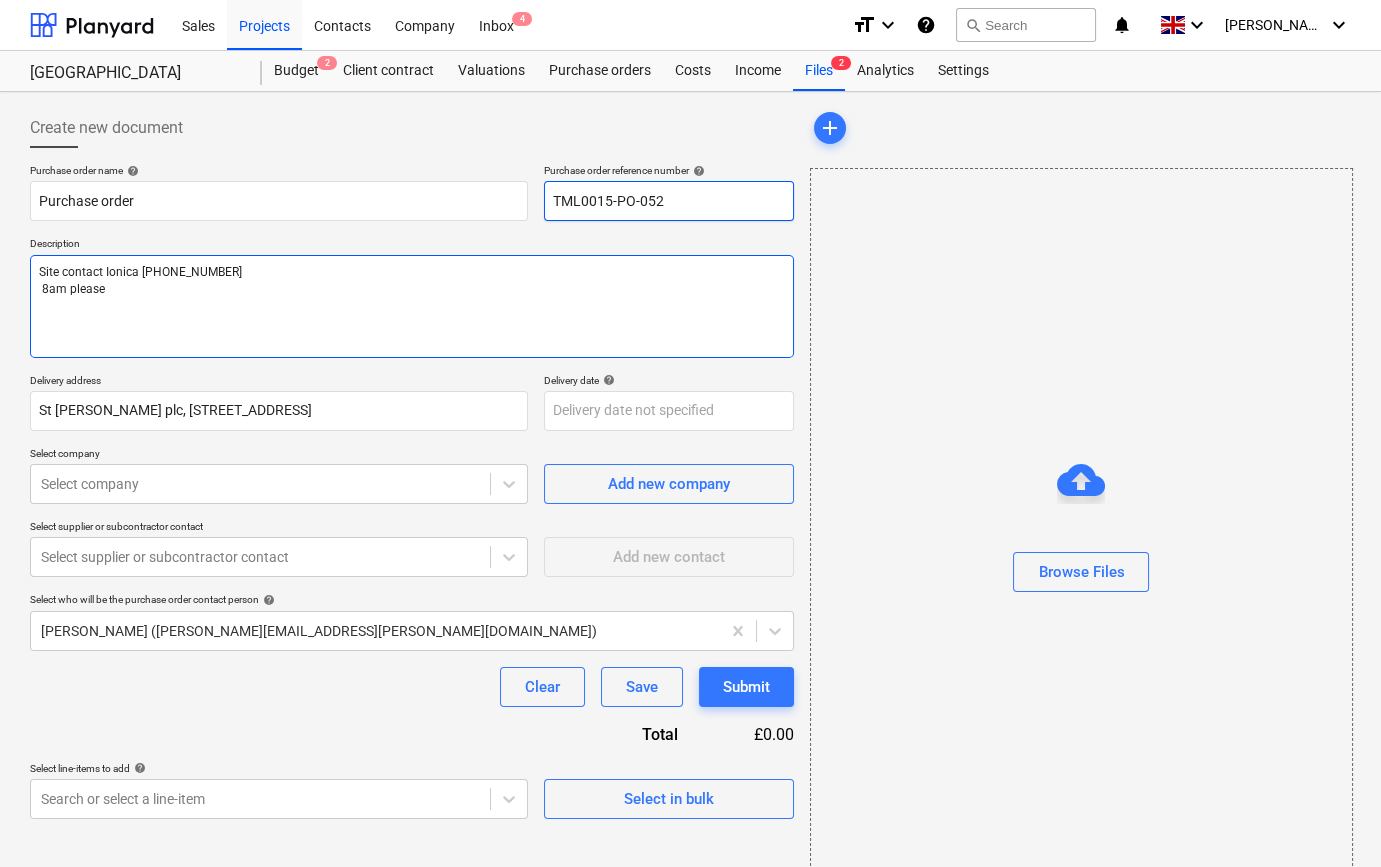 type on "Site contact Ionica [PHONE_NUMBER]
8am please" 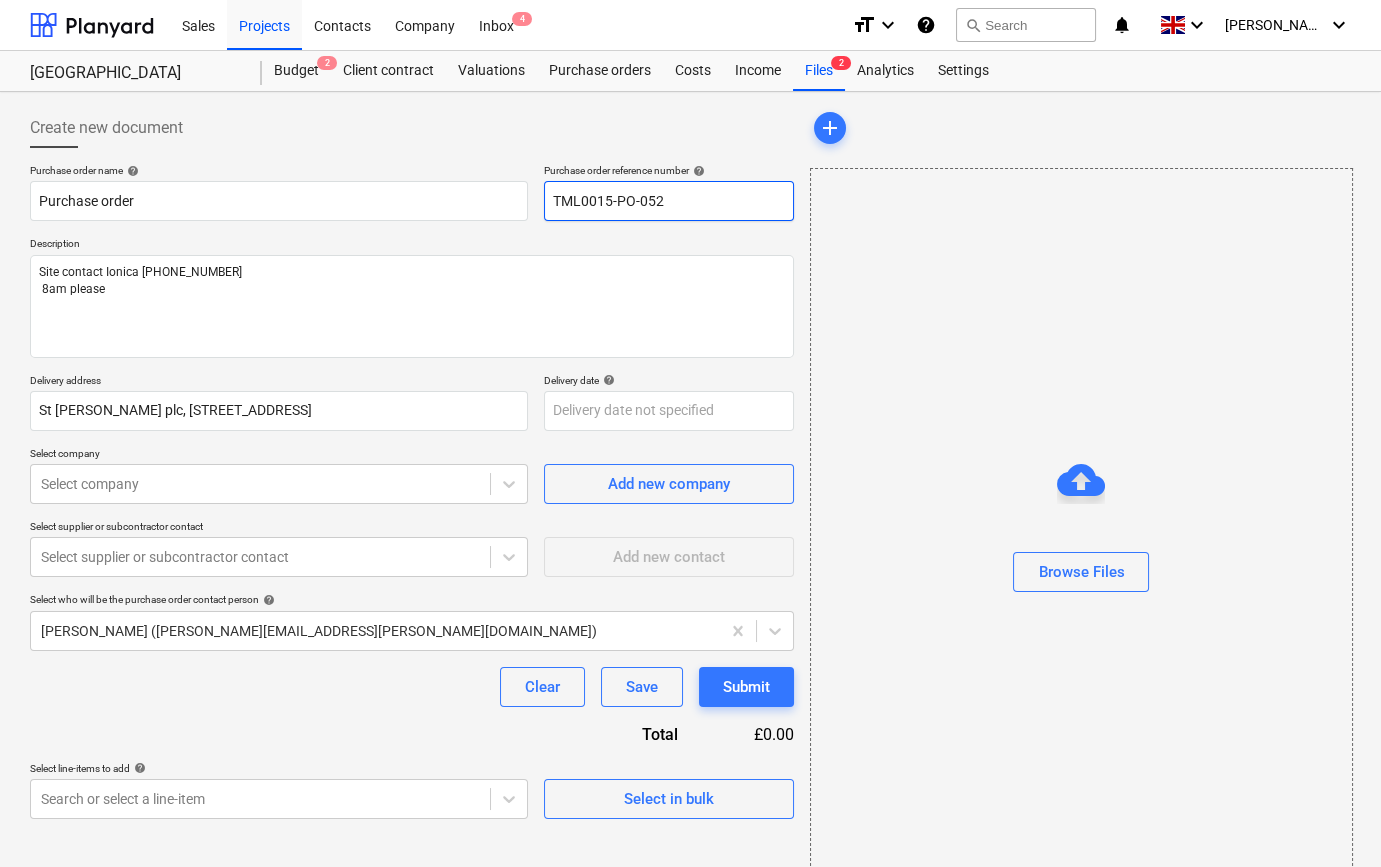 drag, startPoint x: 670, startPoint y: 193, endPoint x: 545, endPoint y: 203, distance: 125.39936 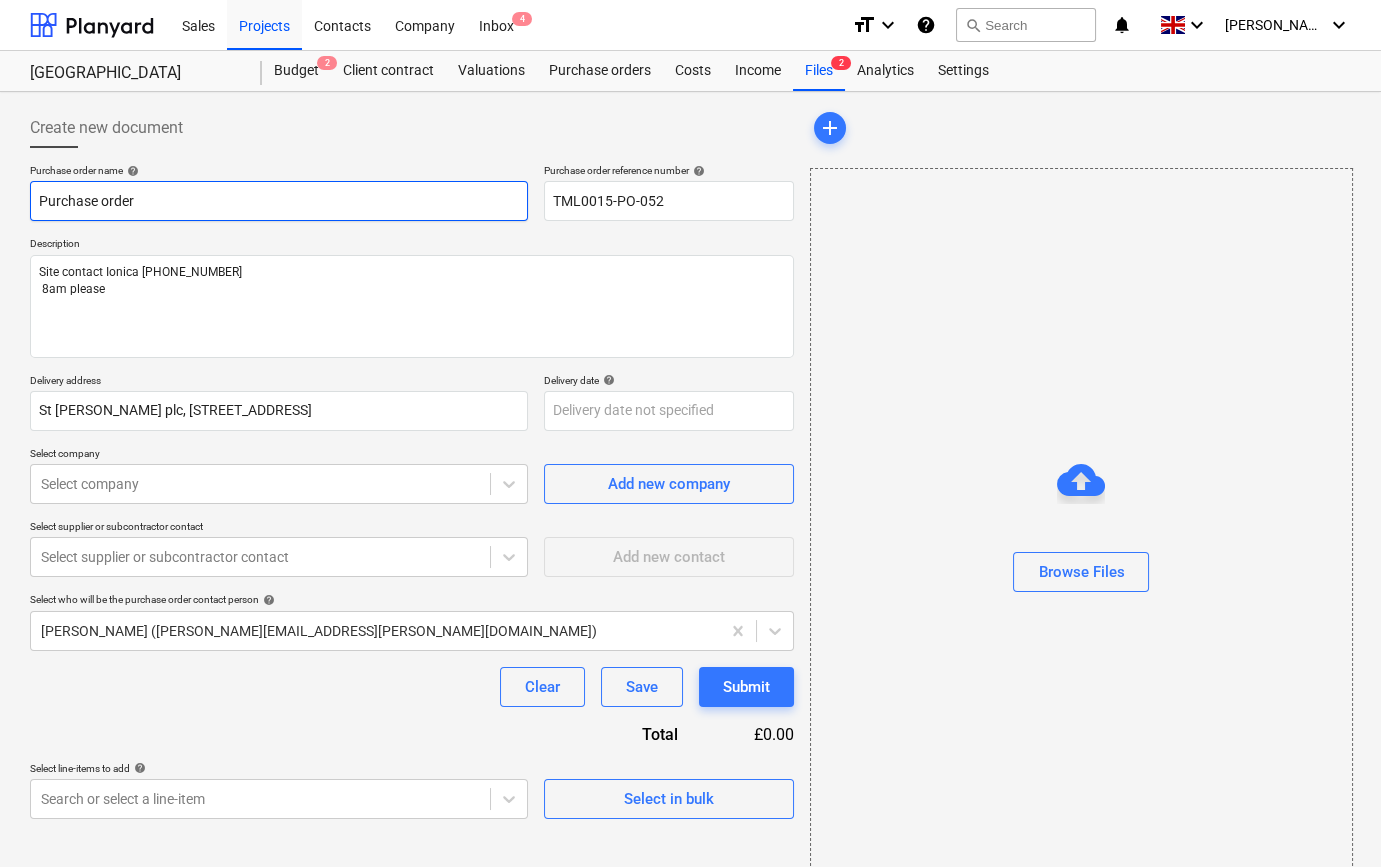 paste on "TML0015-PO-052" 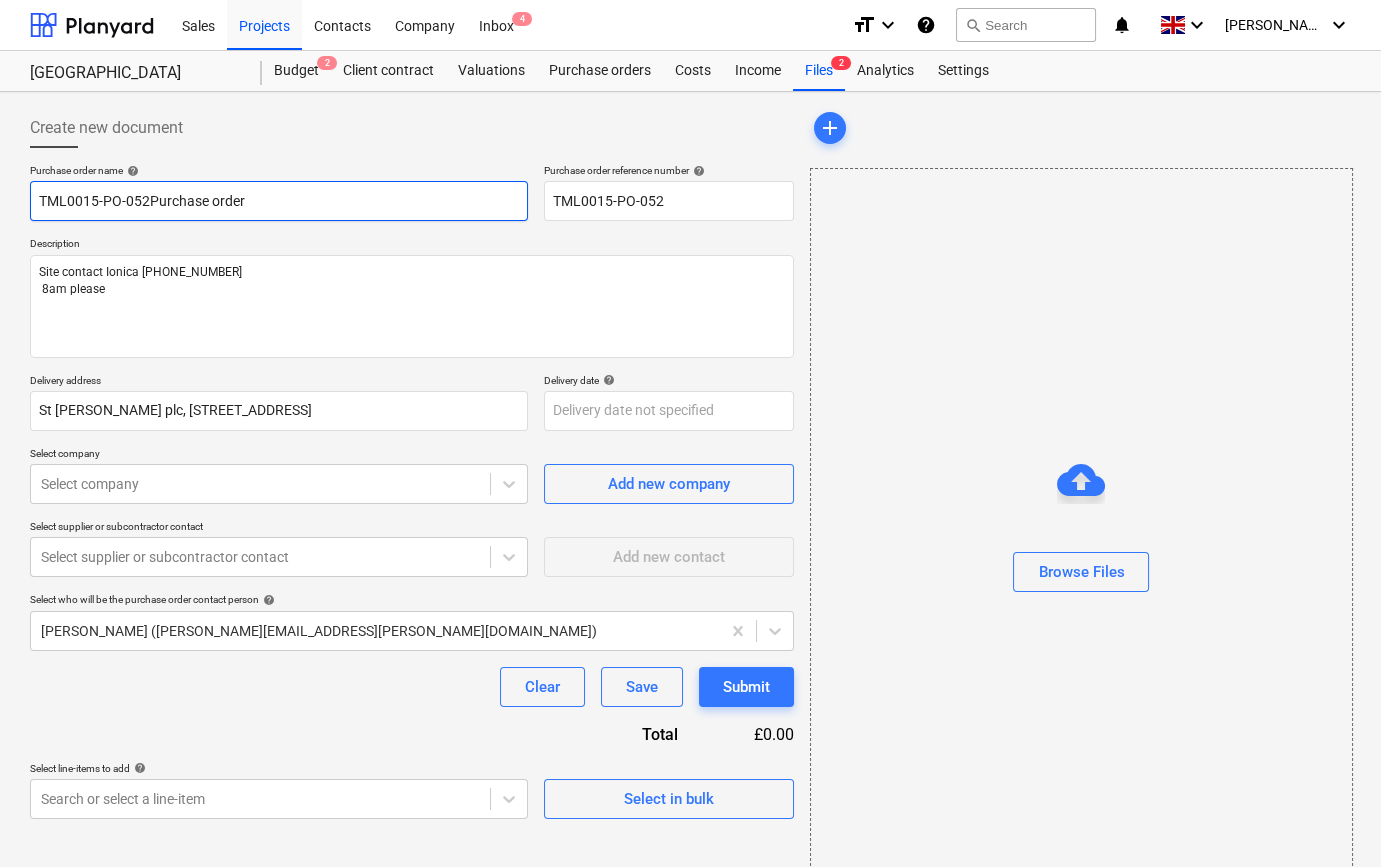 type on "x" 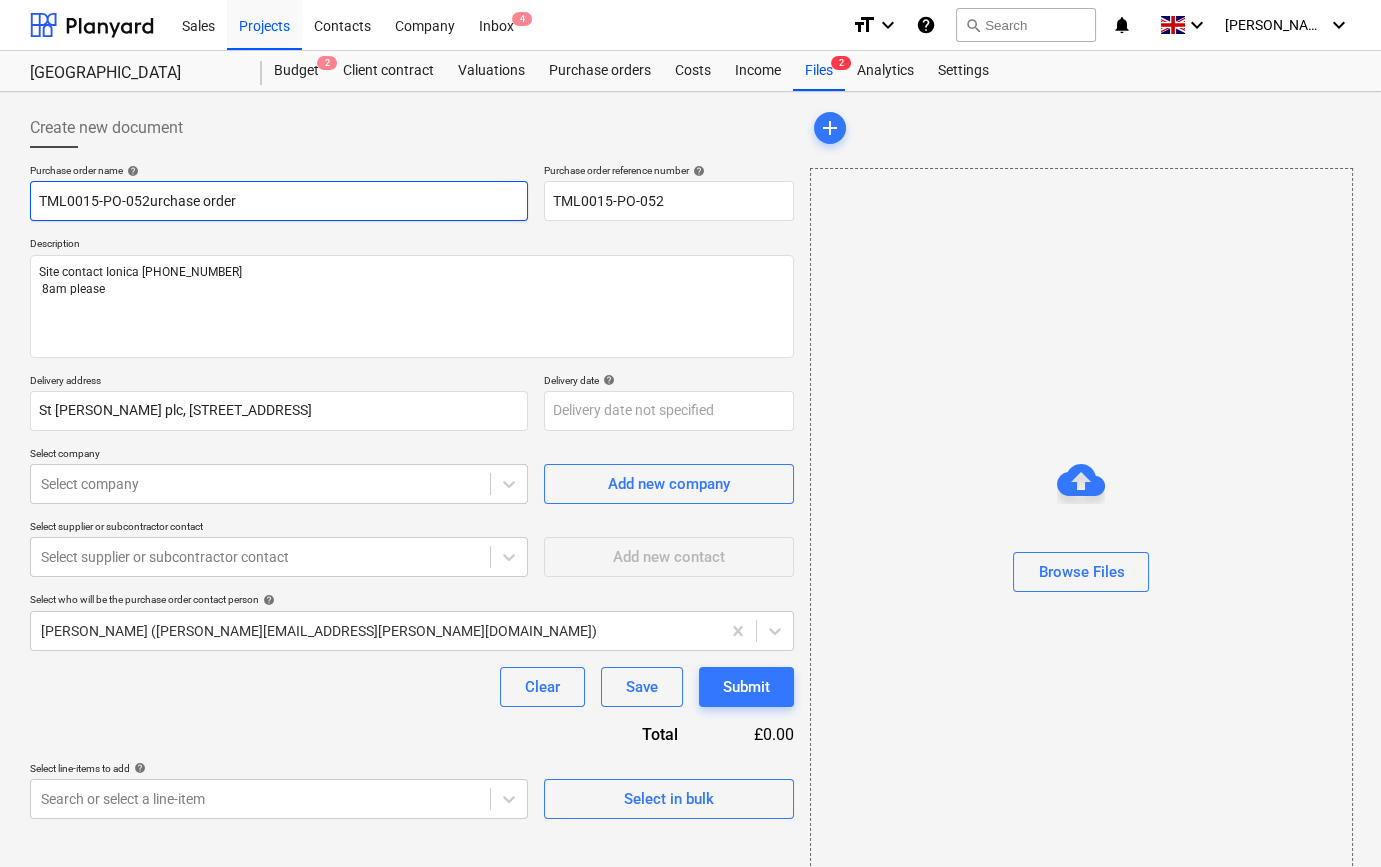 type on "TML0015-PO-052rchase order" 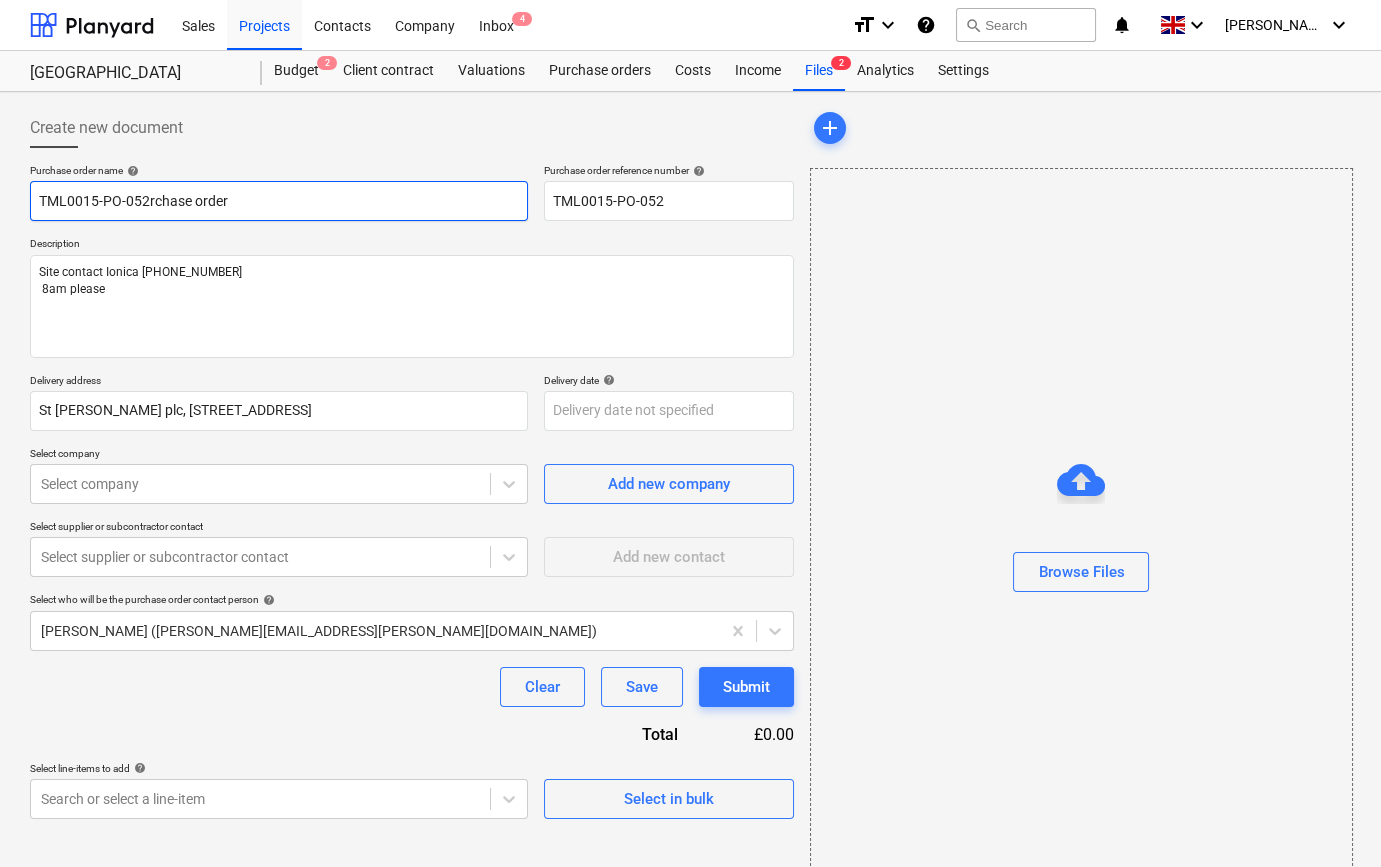 type on "x" 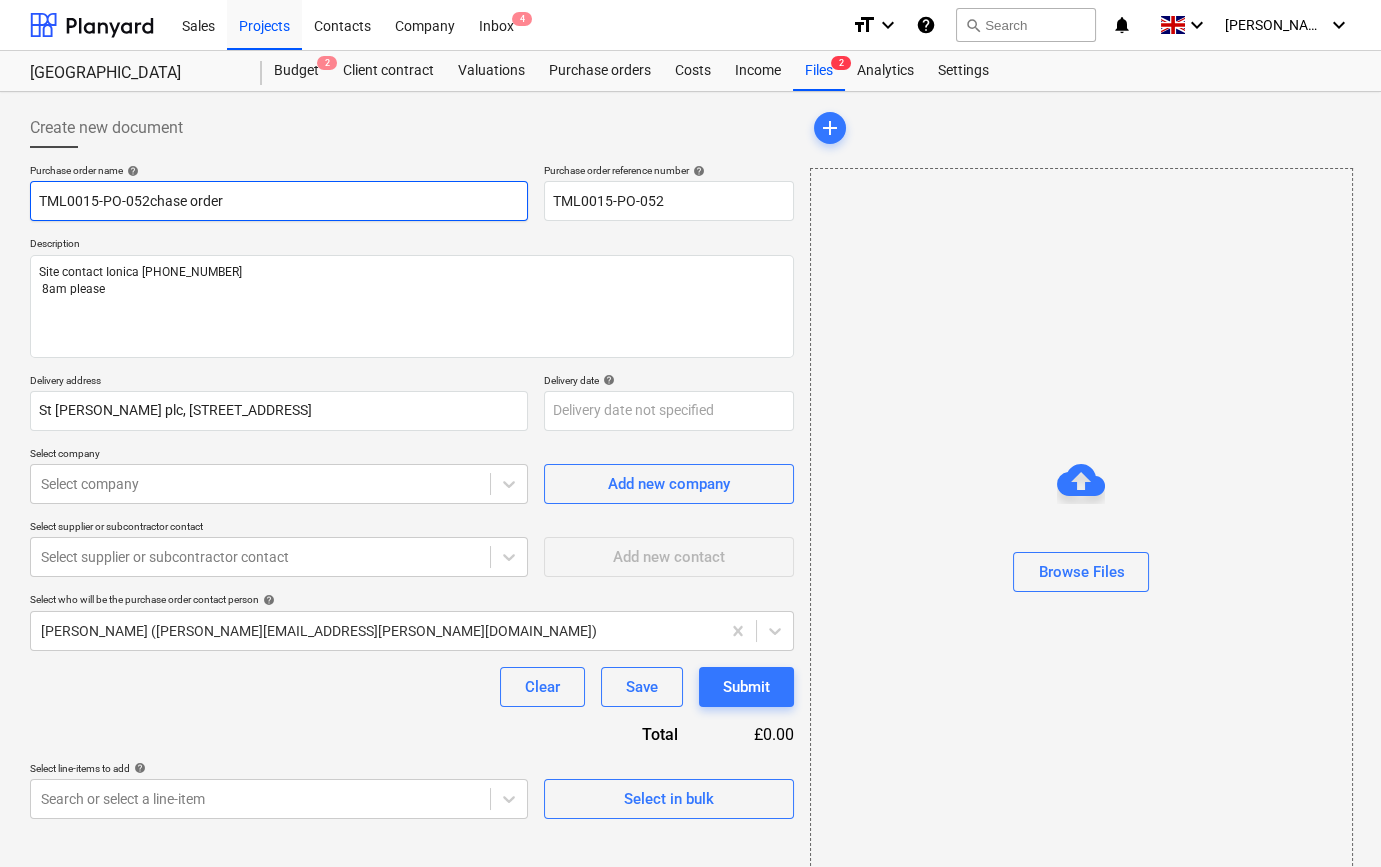 type on "TML0015-PO-052hase order" 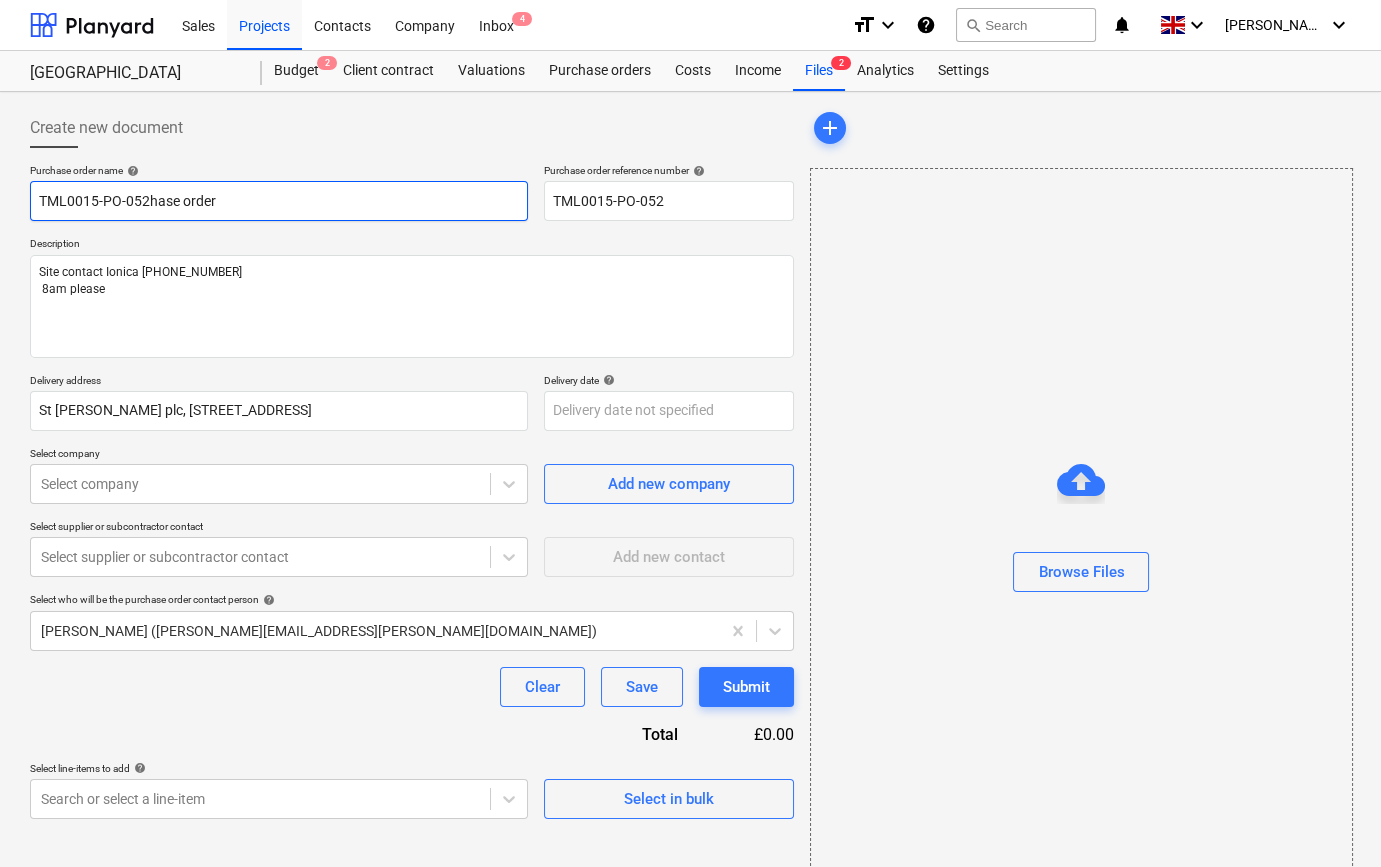 type on "x" 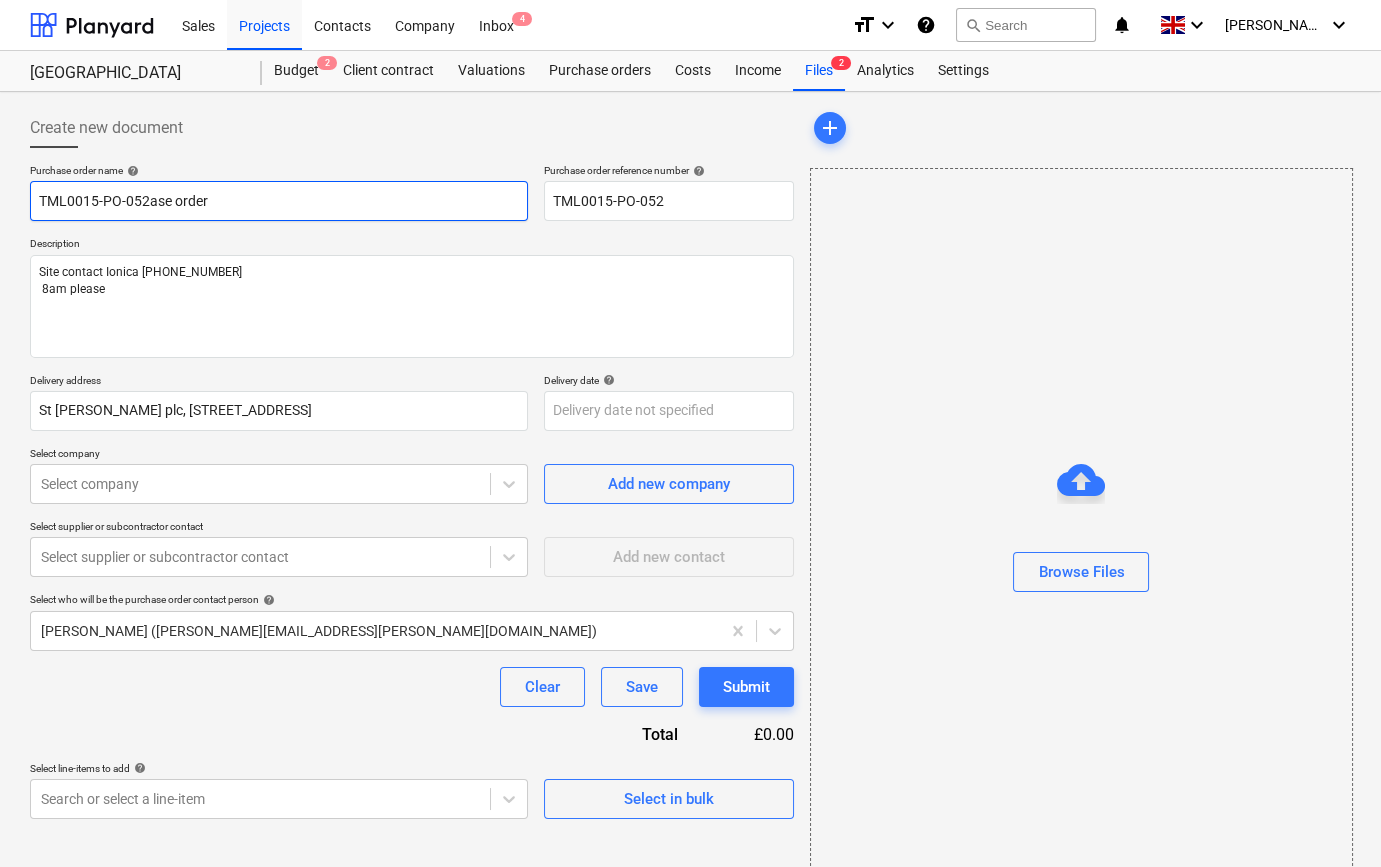 type on "x" 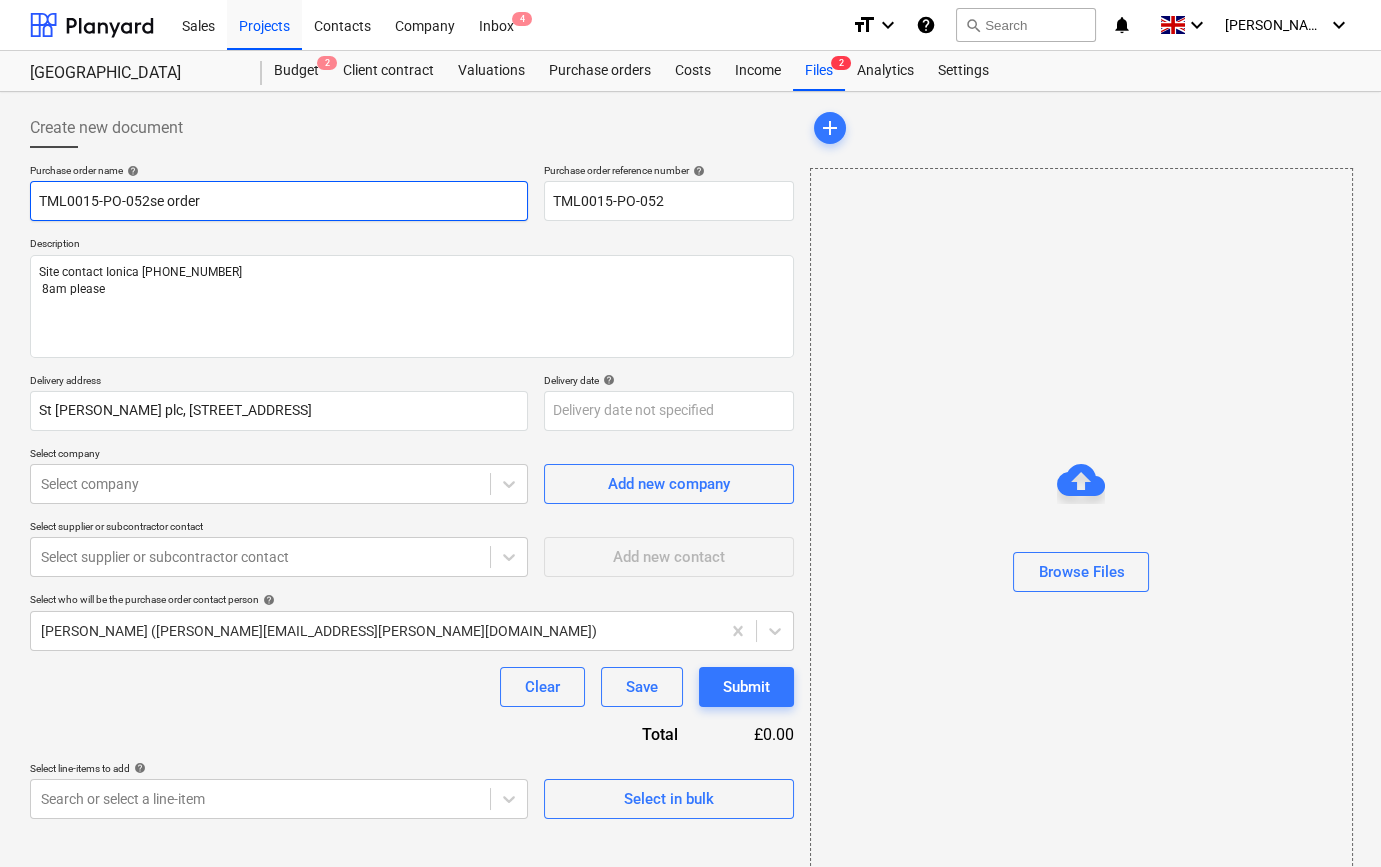 type on "x" 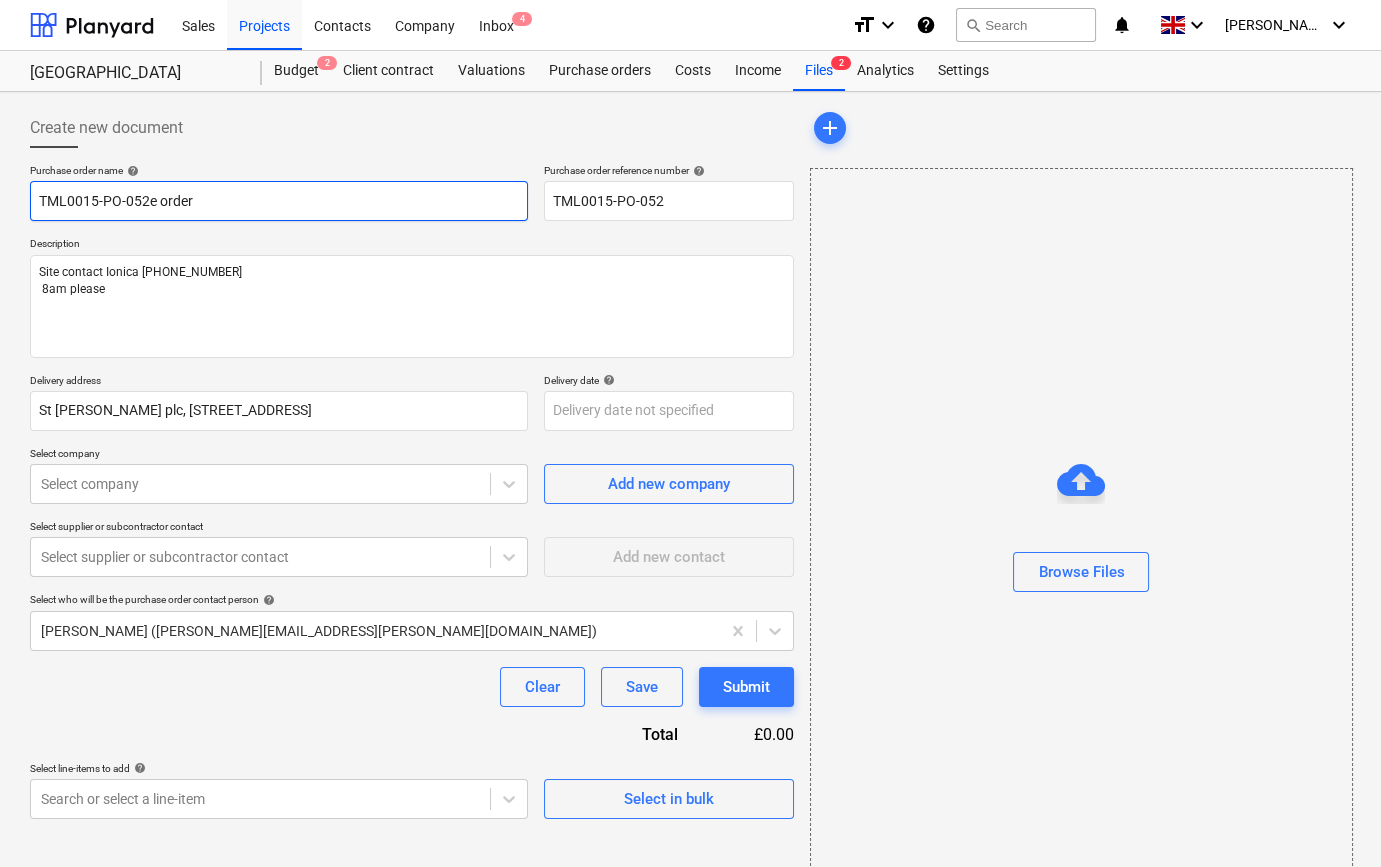 type on "x" 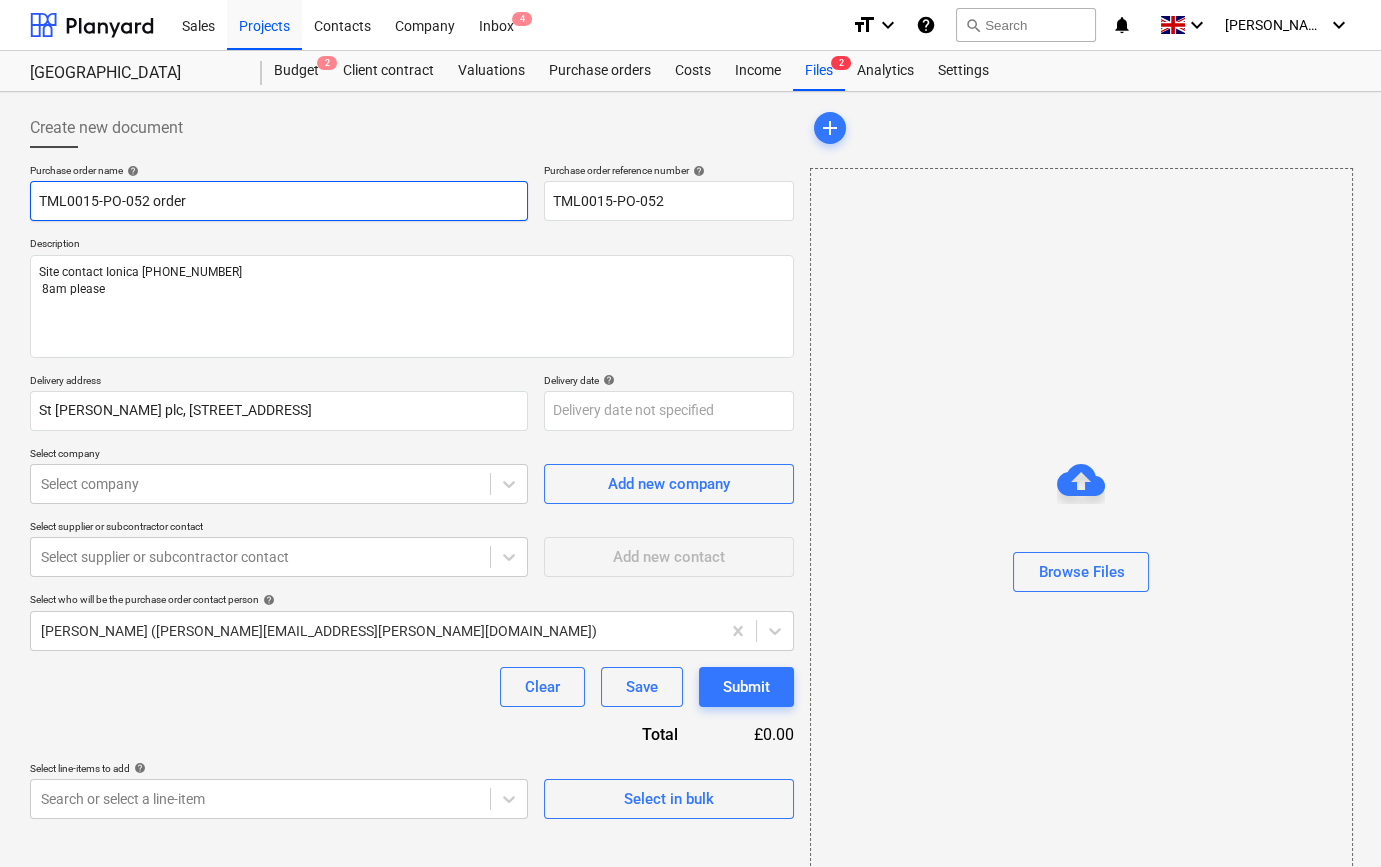 type on "x" 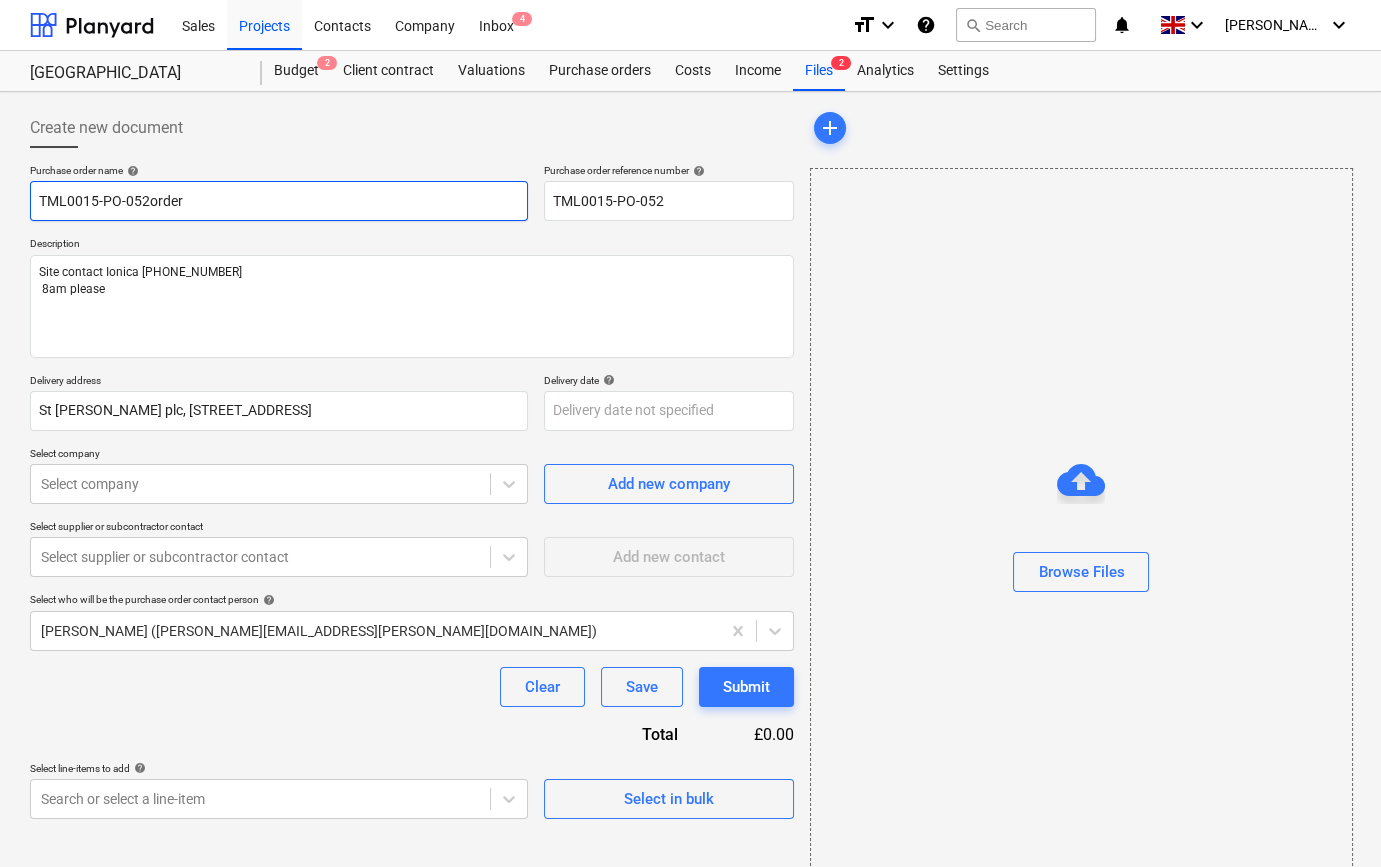 type on "x" 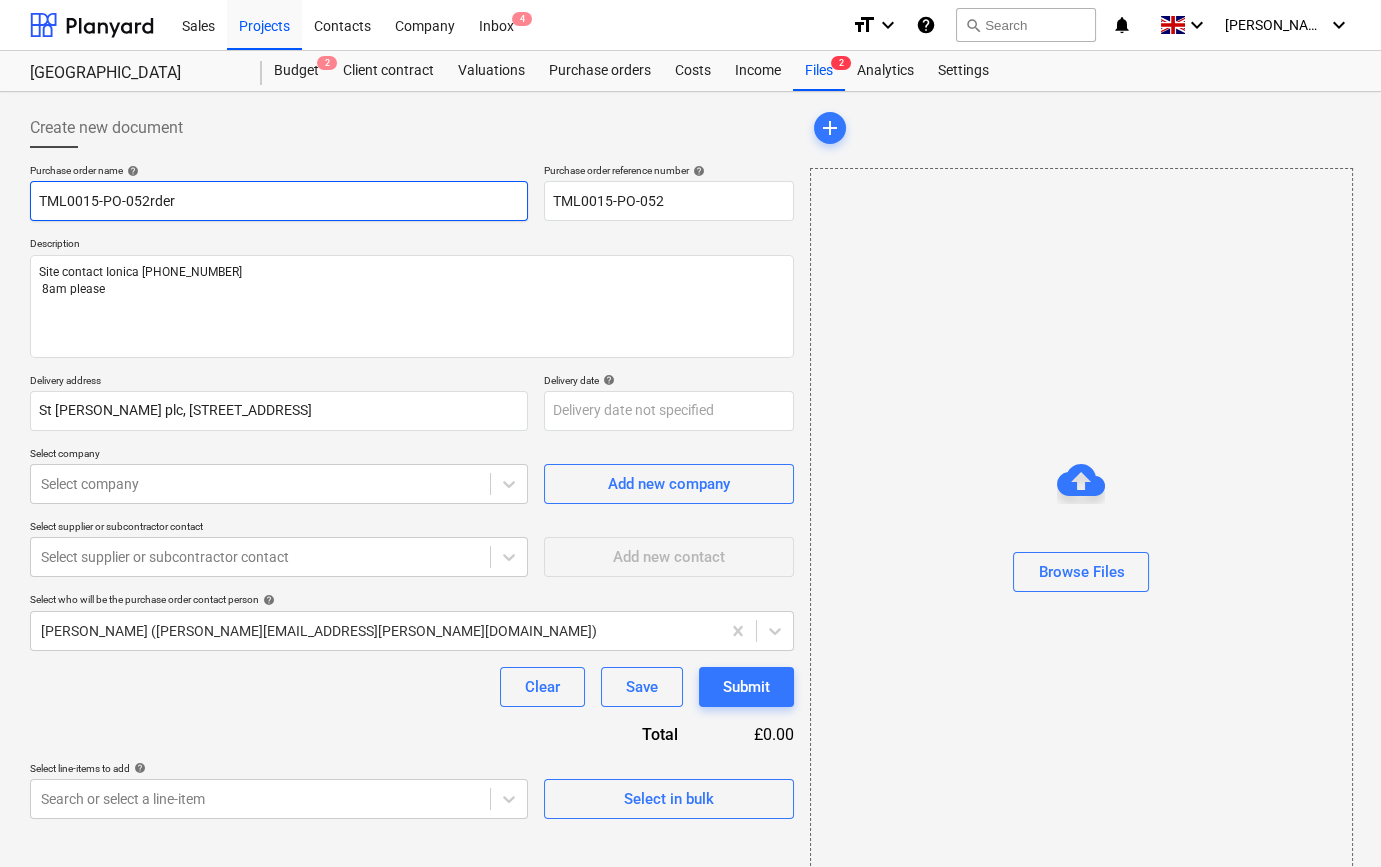 type on "x" 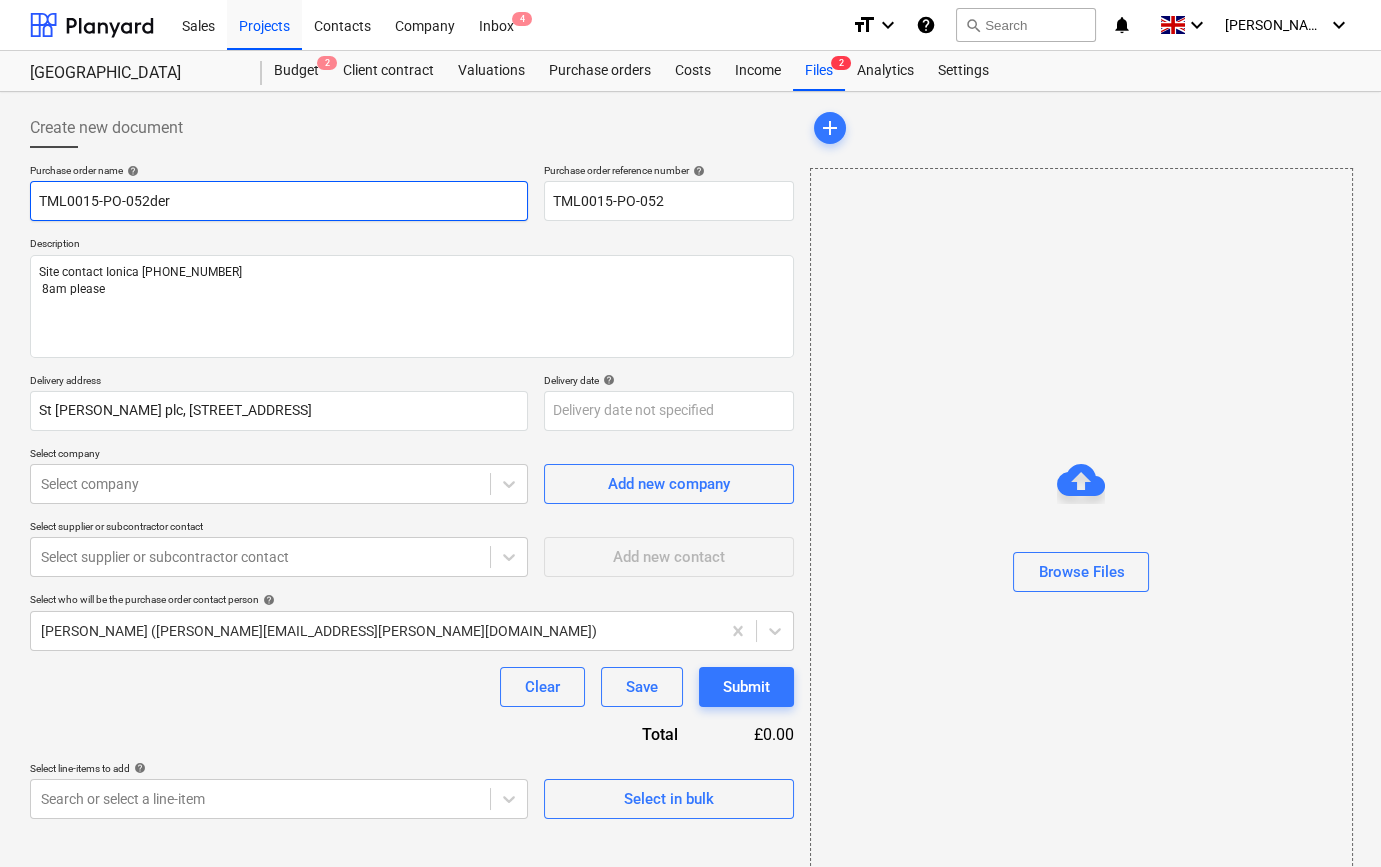 type on "x" 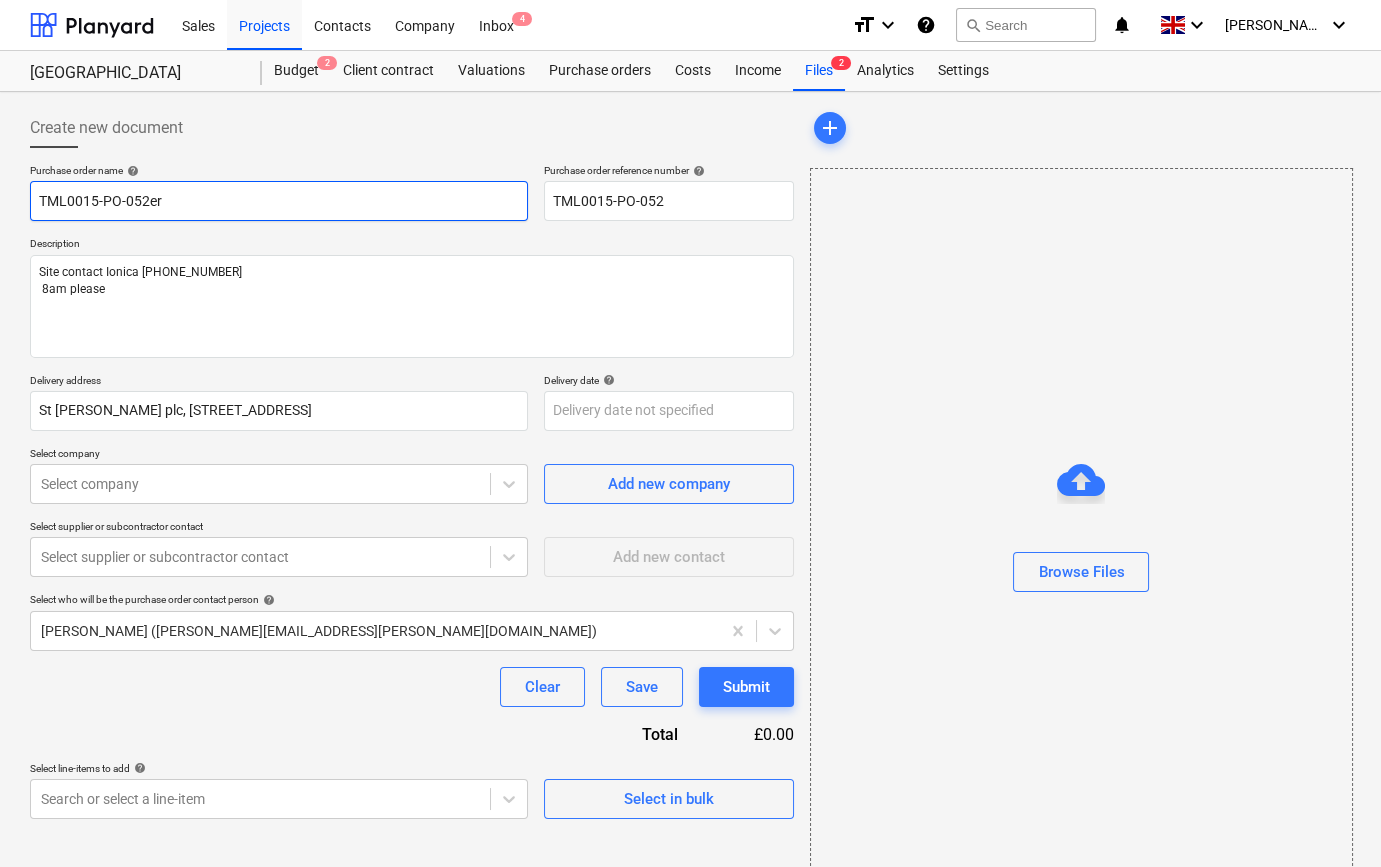 type on "x" 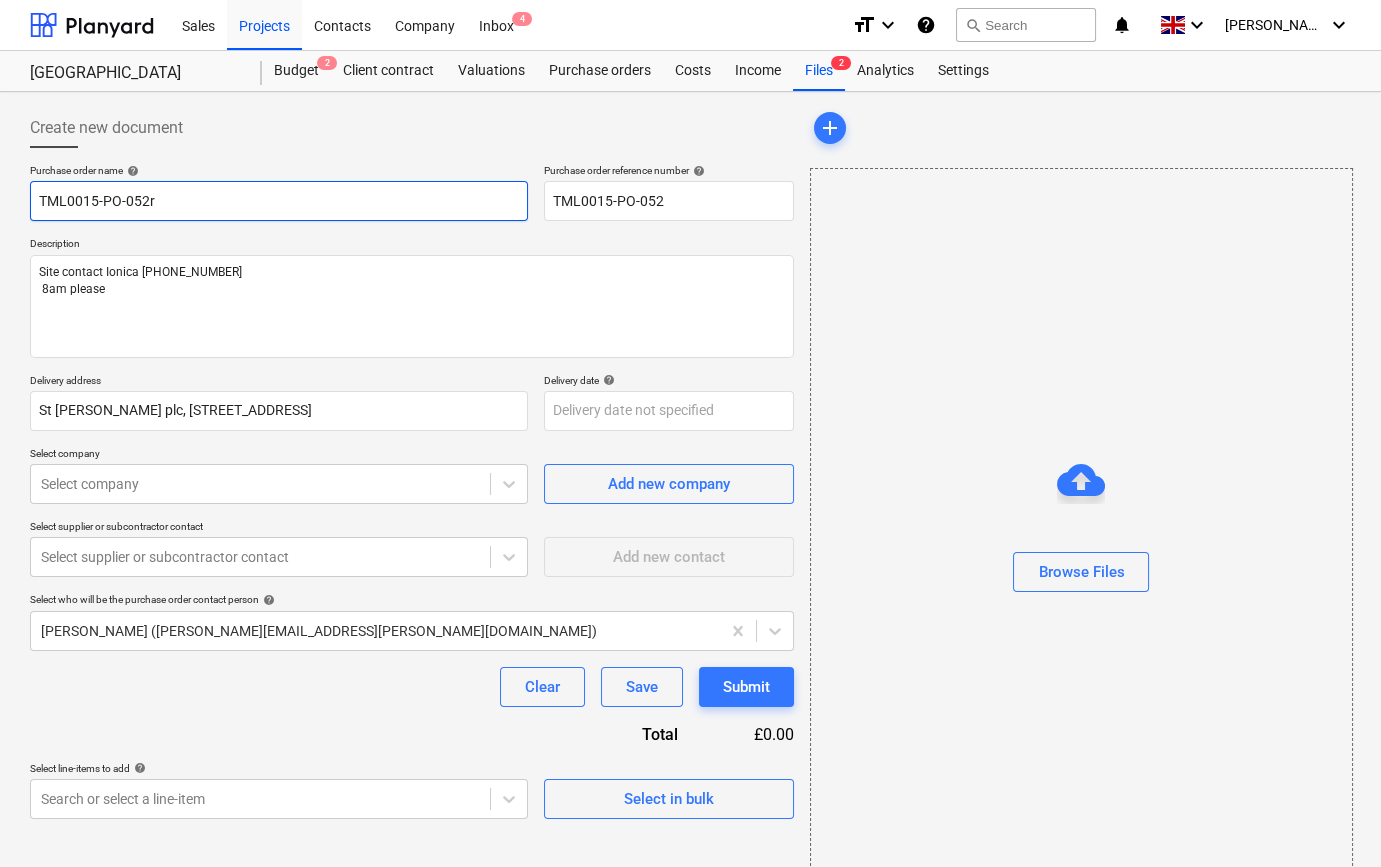 type on "x" 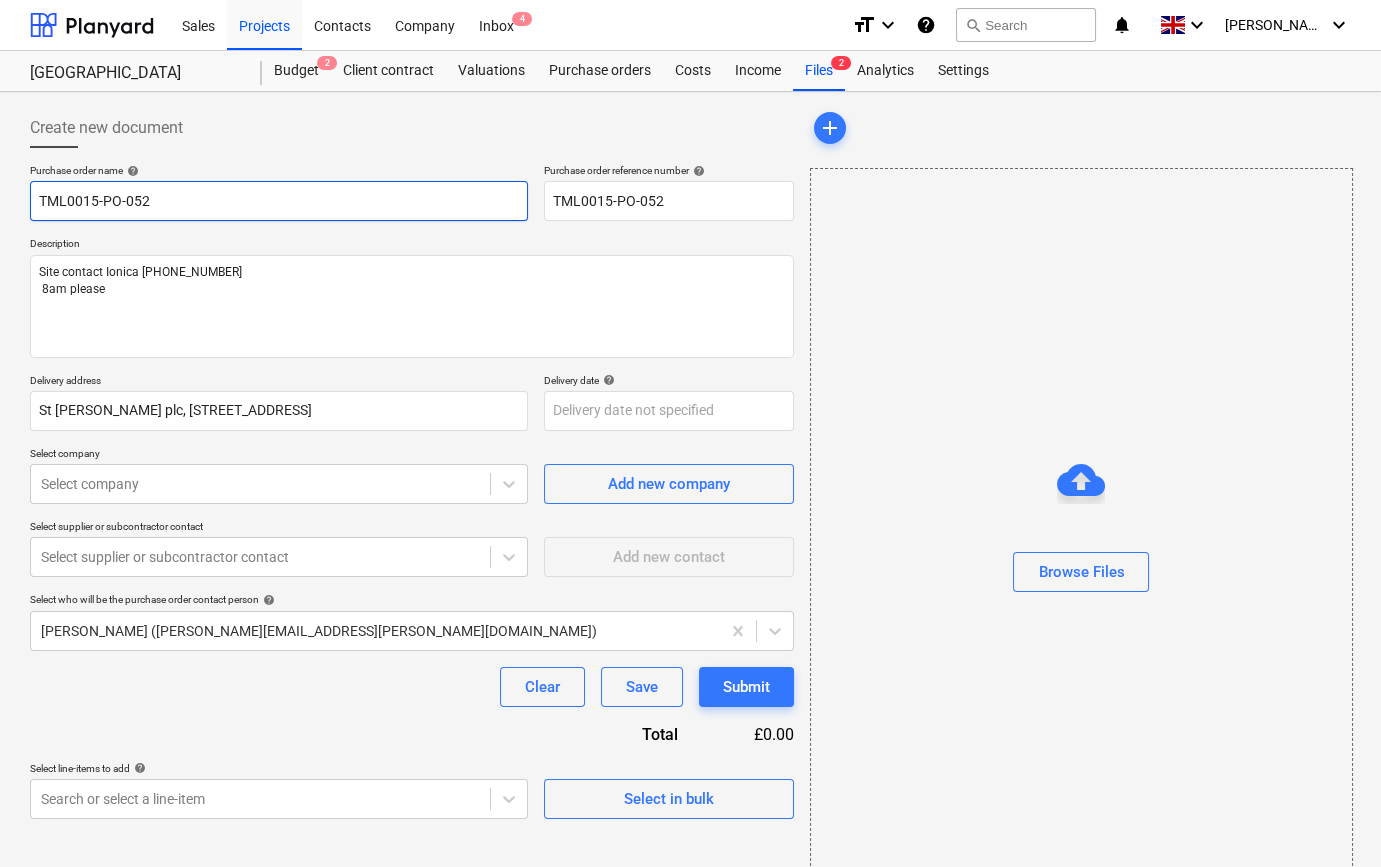 type on "x" 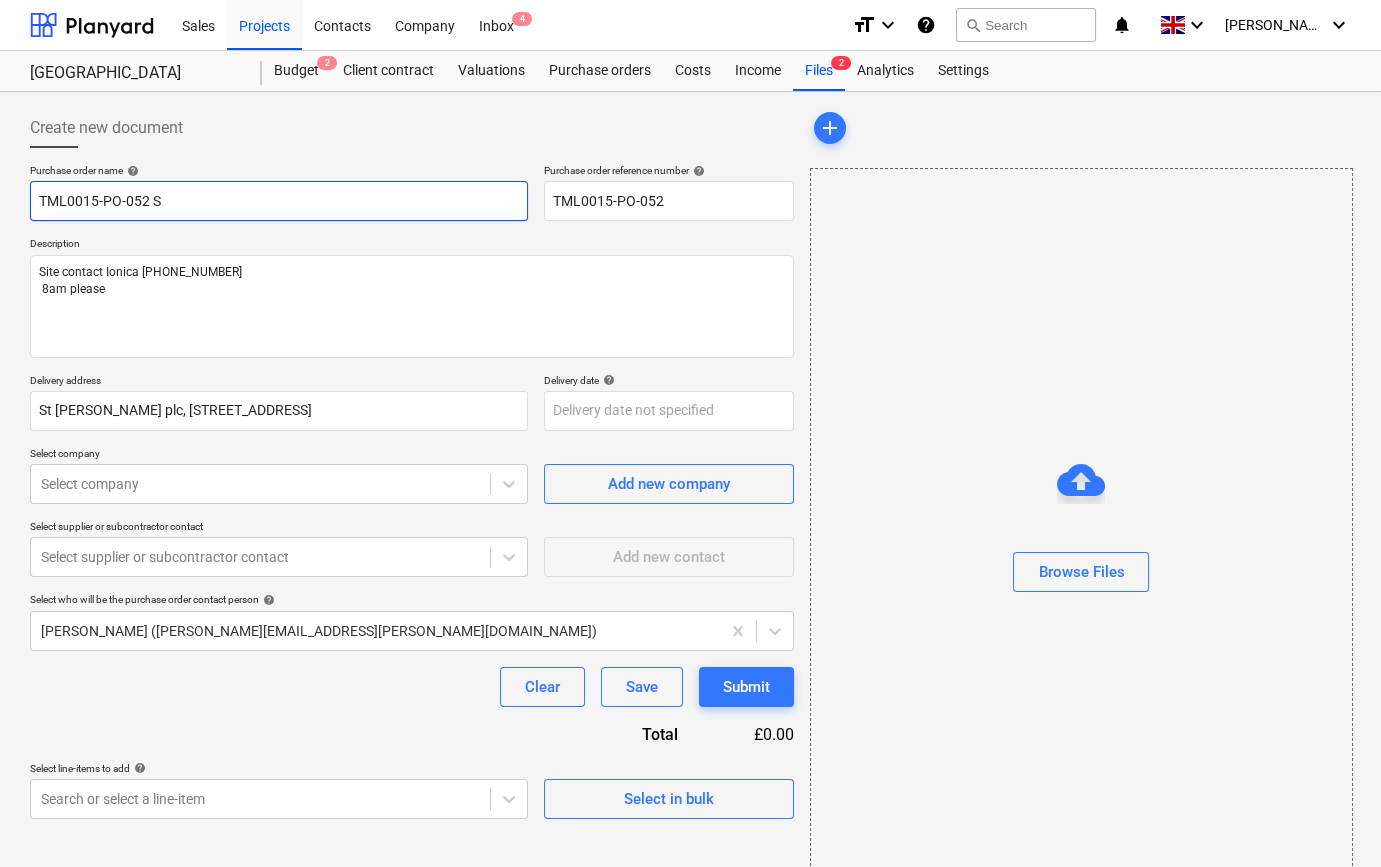 type on "x" 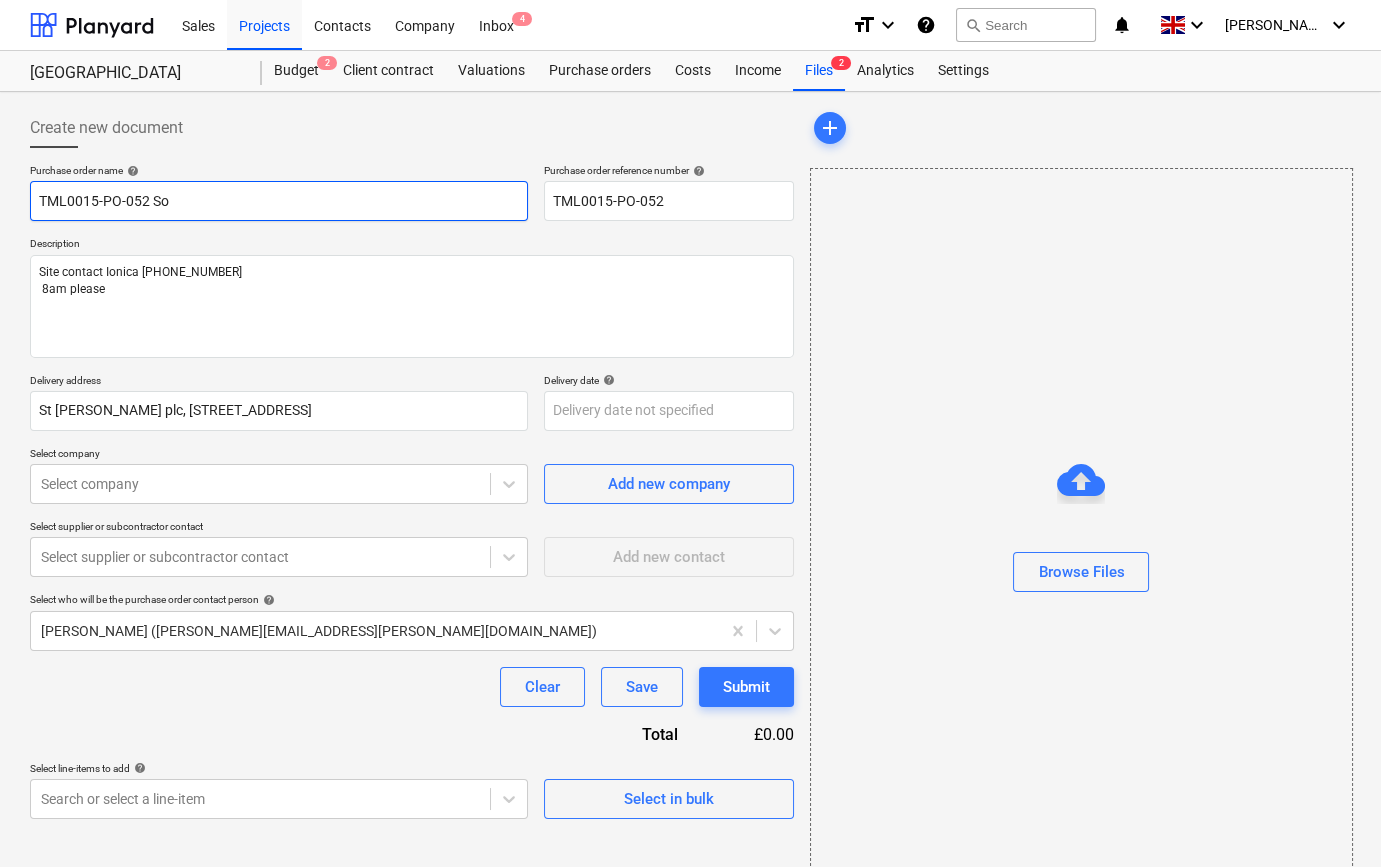 type on "x" 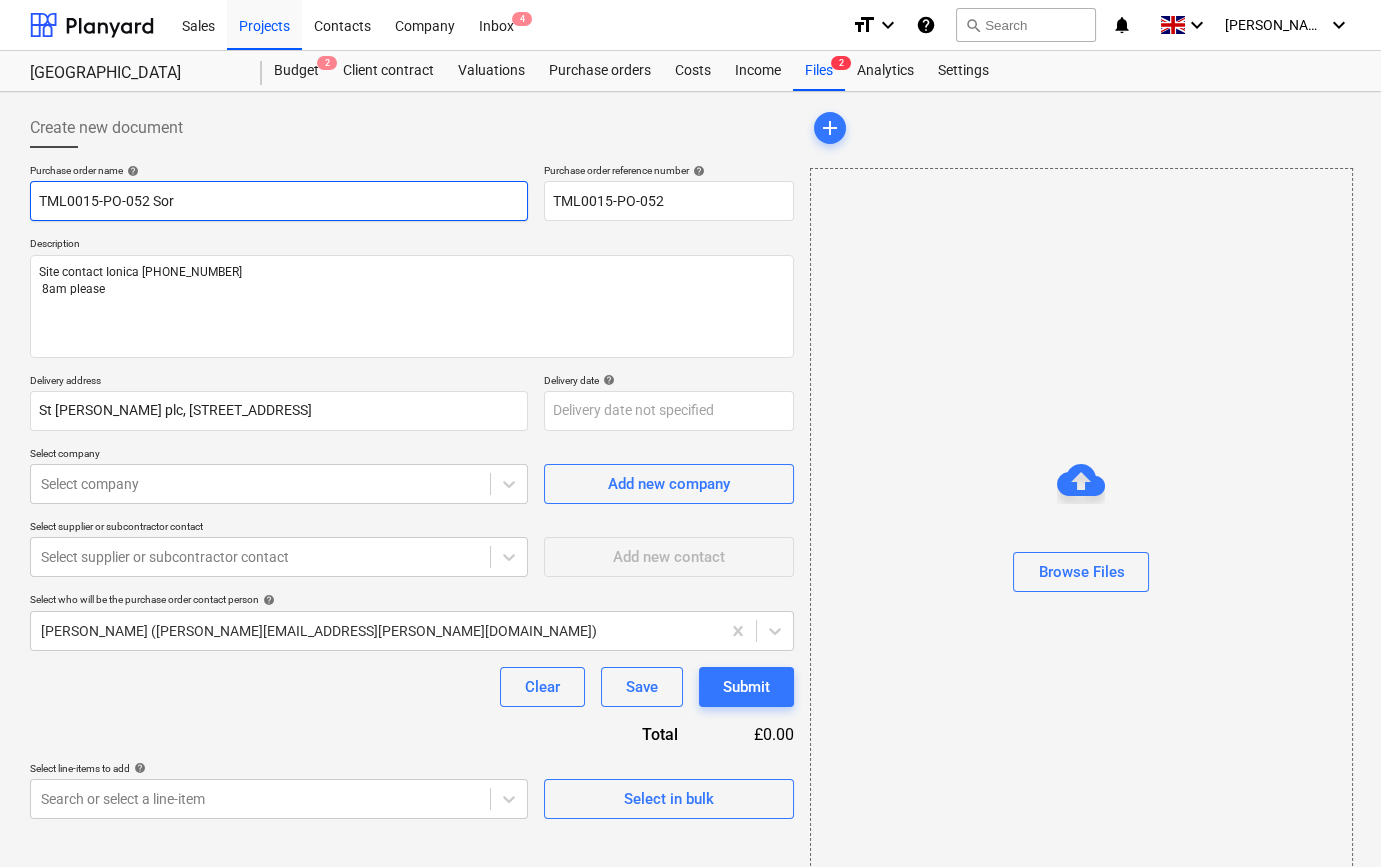 type on "x" 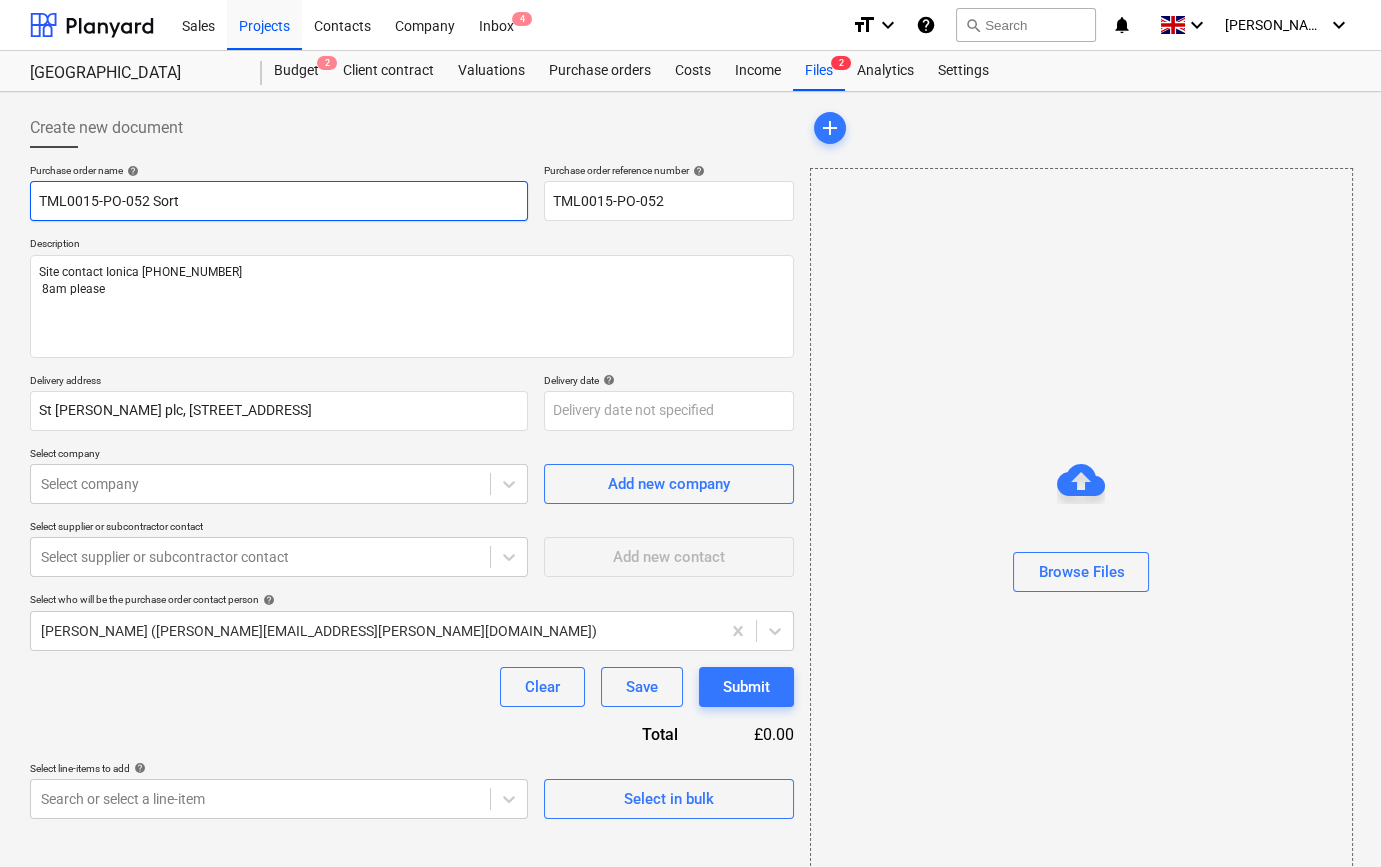 type on "x" 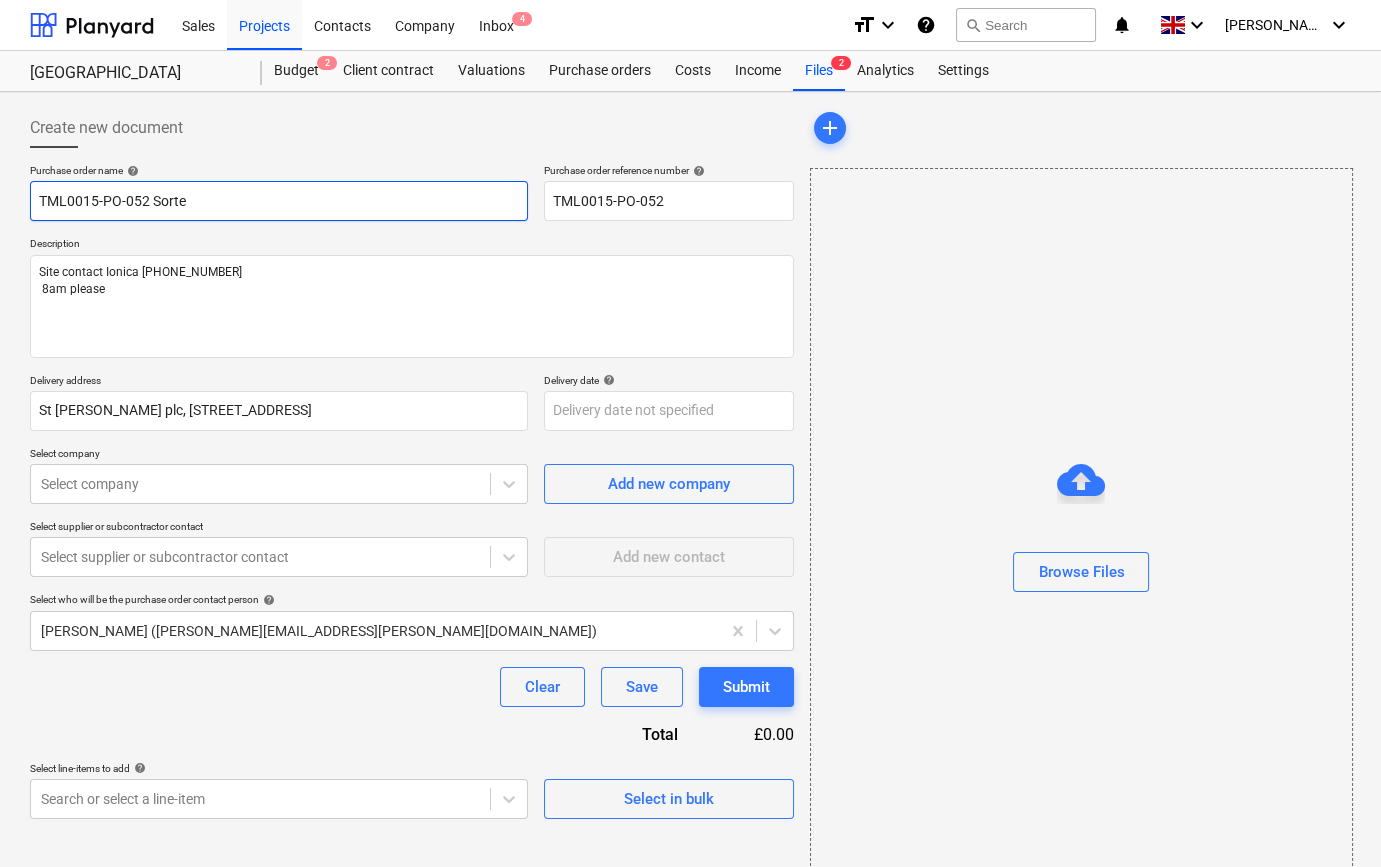 type on "x" 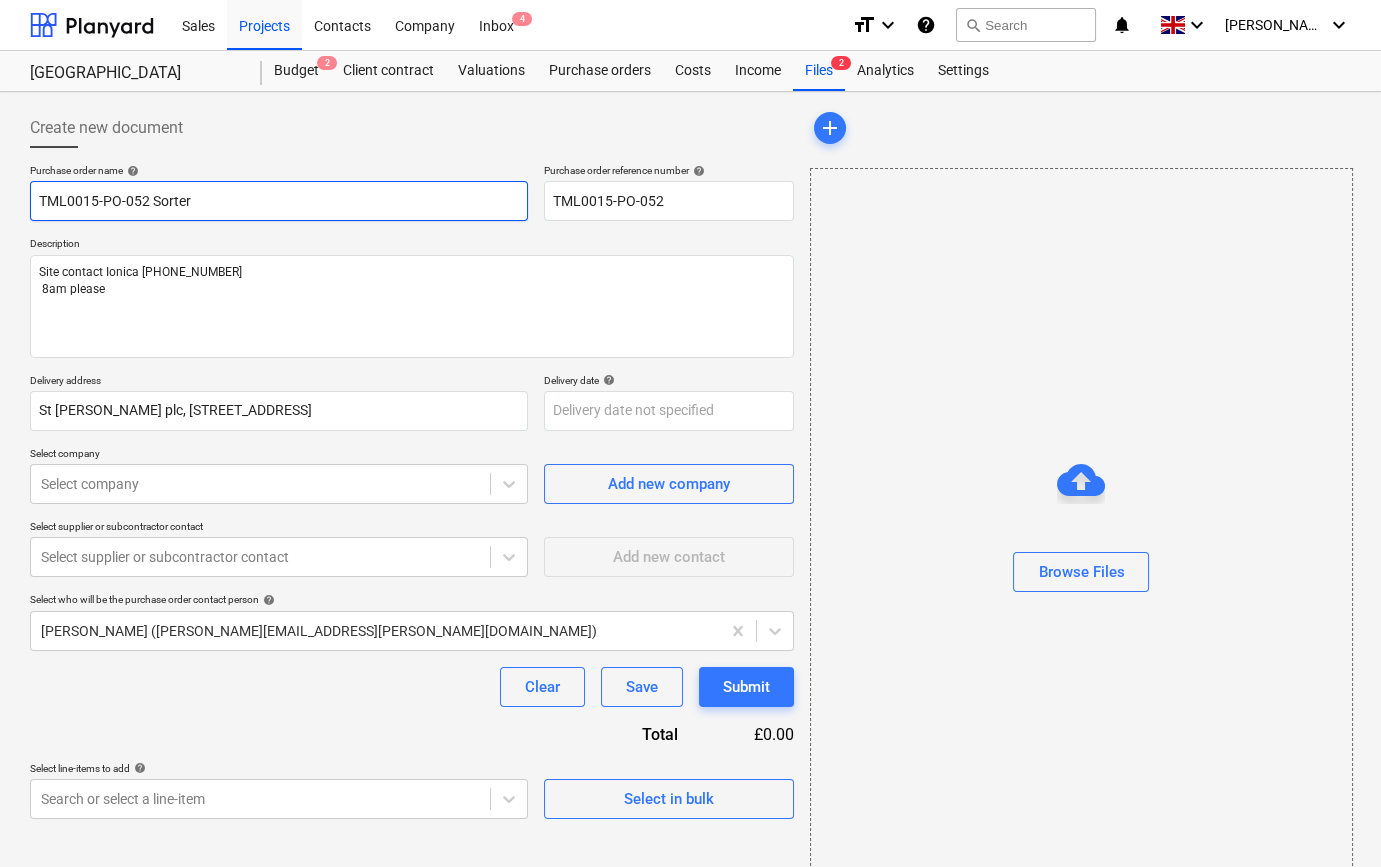 type on "x" 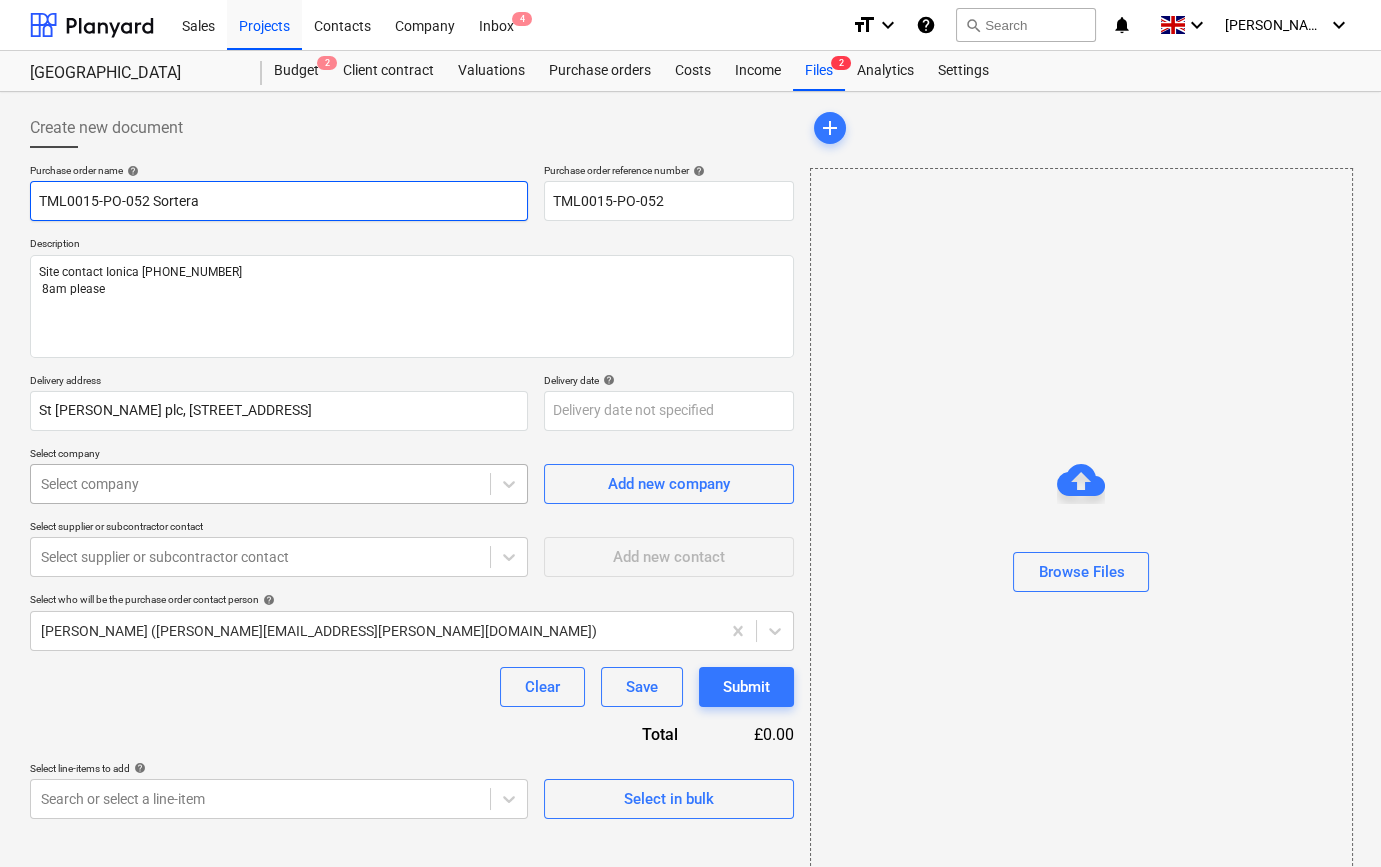 type on "TML0015-PO-052 Sortera" 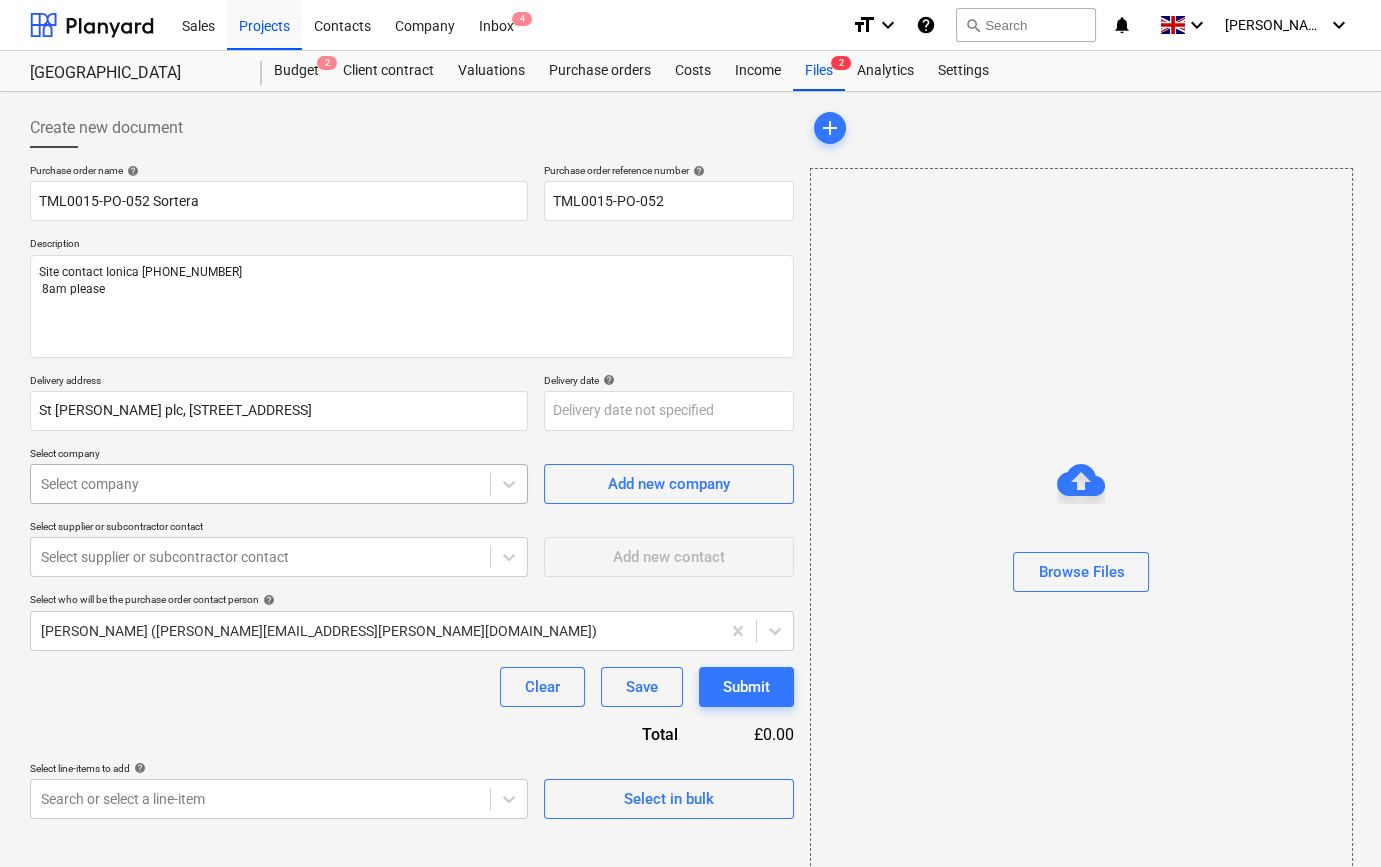 type on "x" 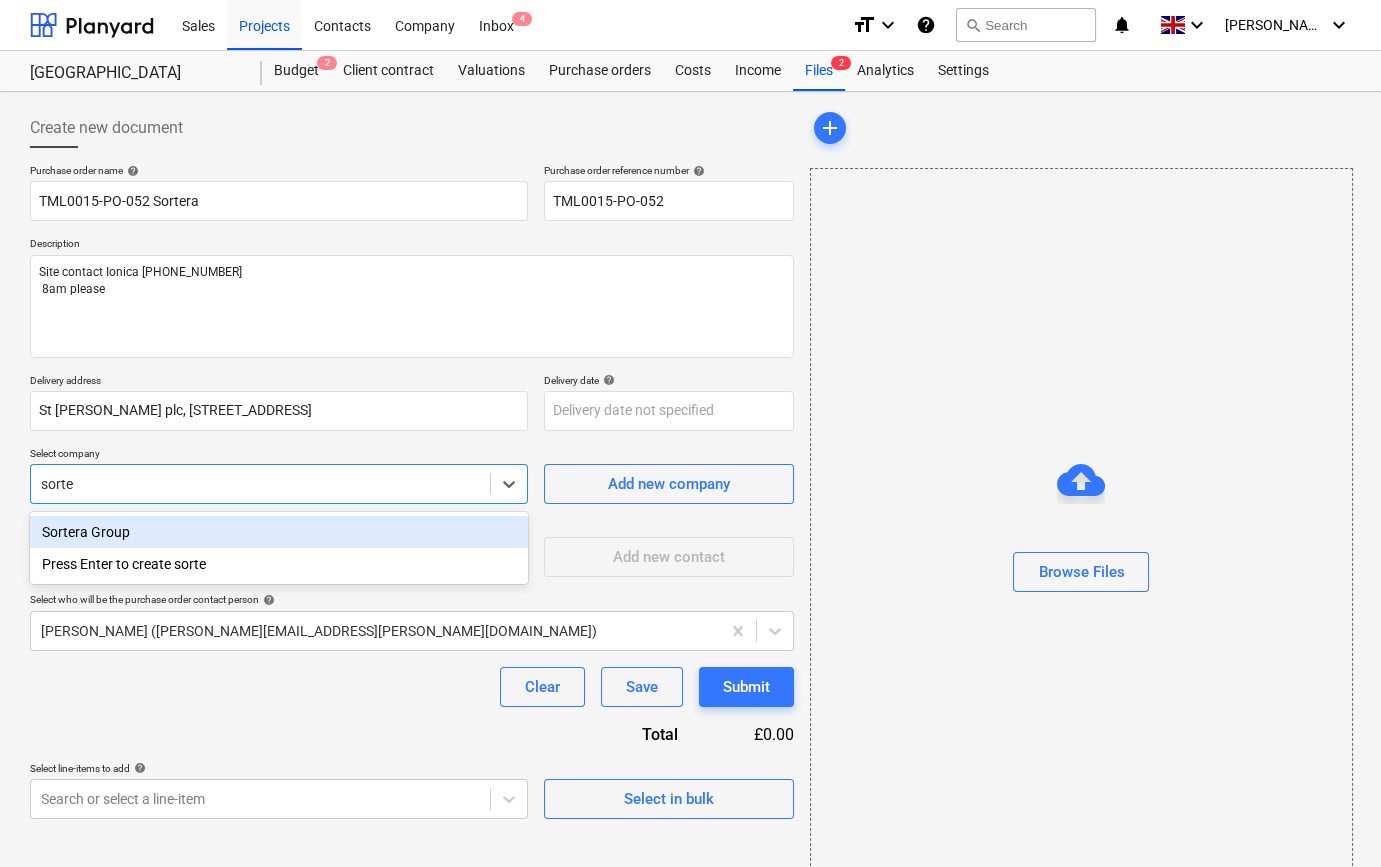 type on "sorter" 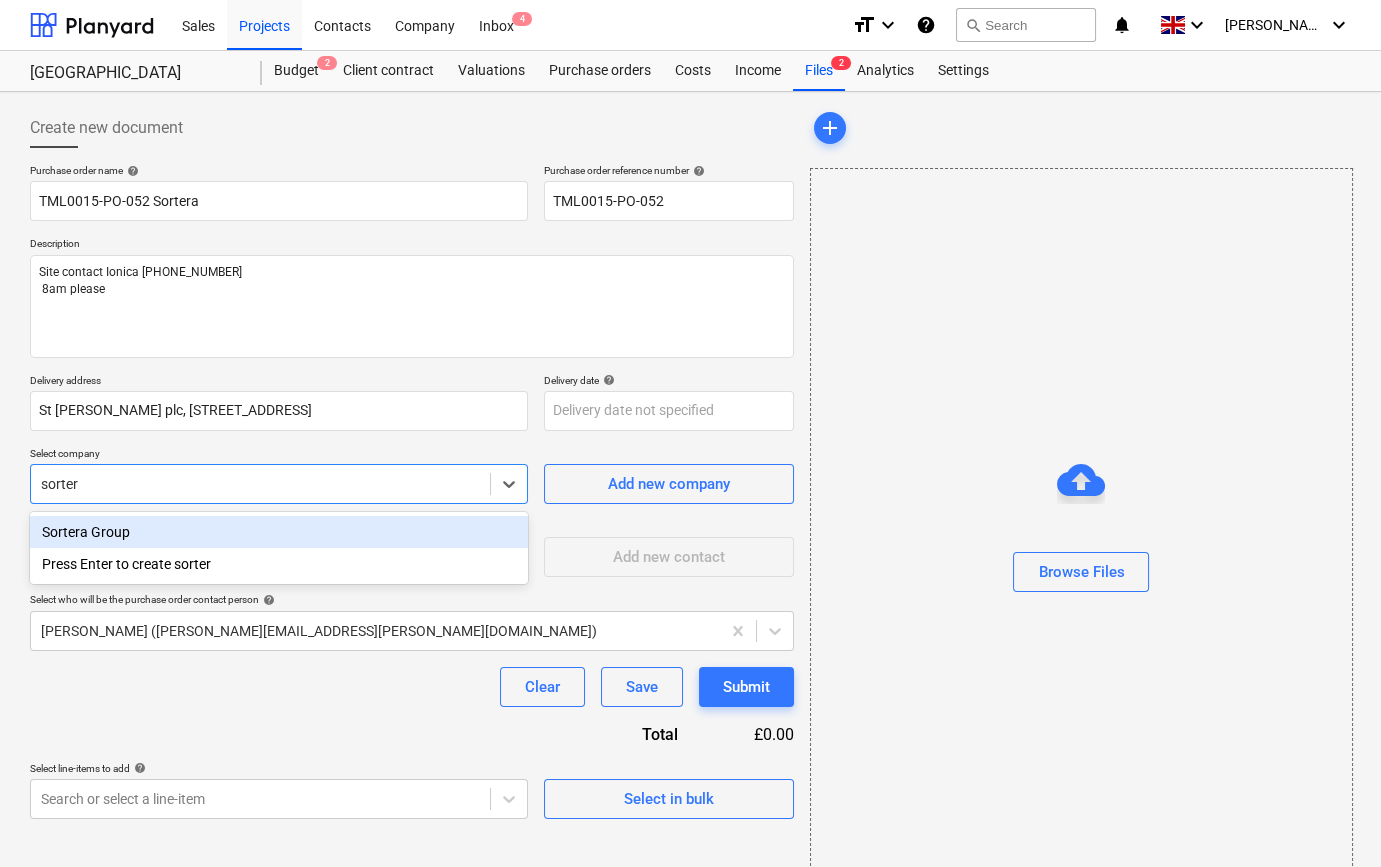 click on "Sortera Group" at bounding box center [279, 532] 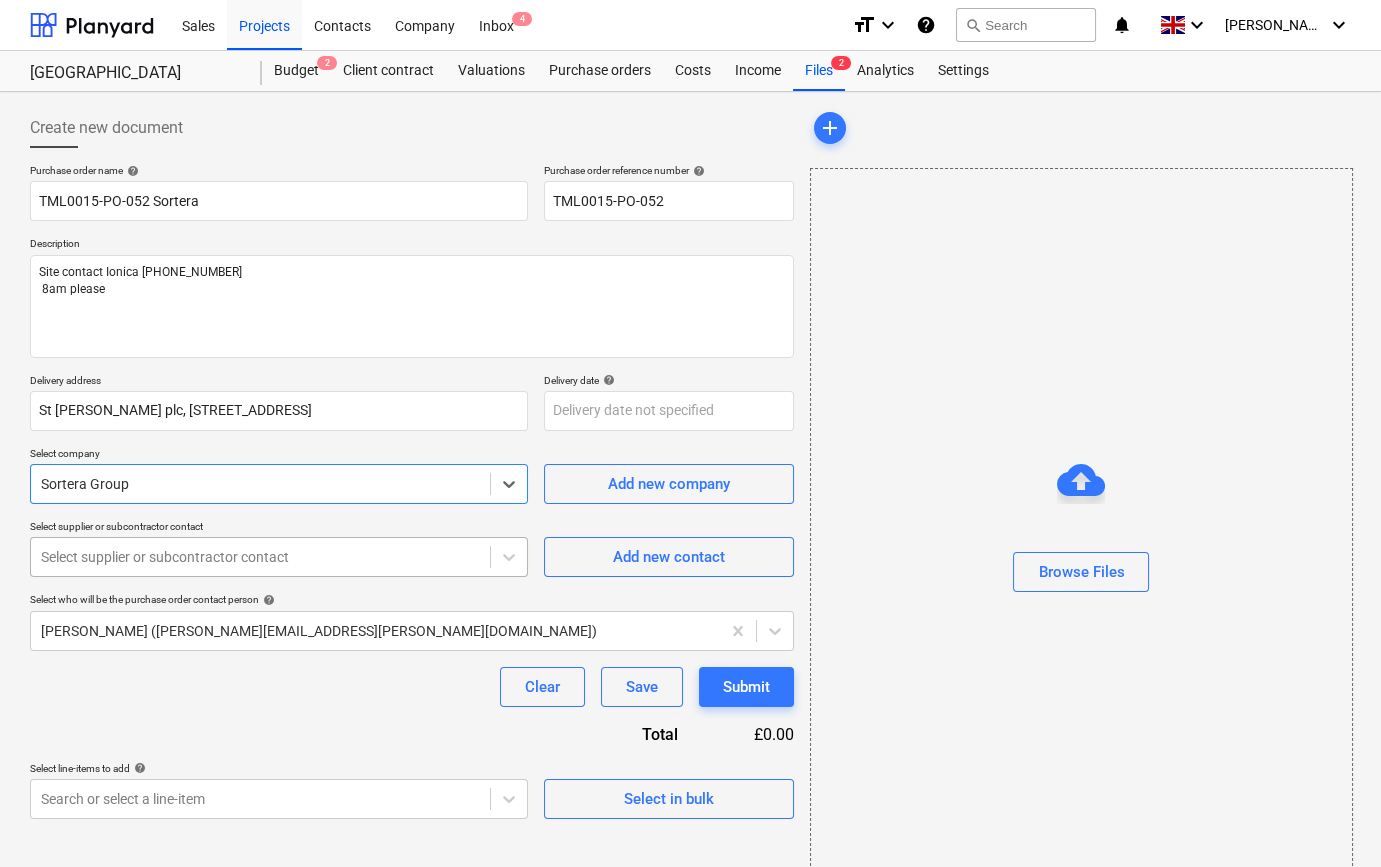click at bounding box center [260, 557] 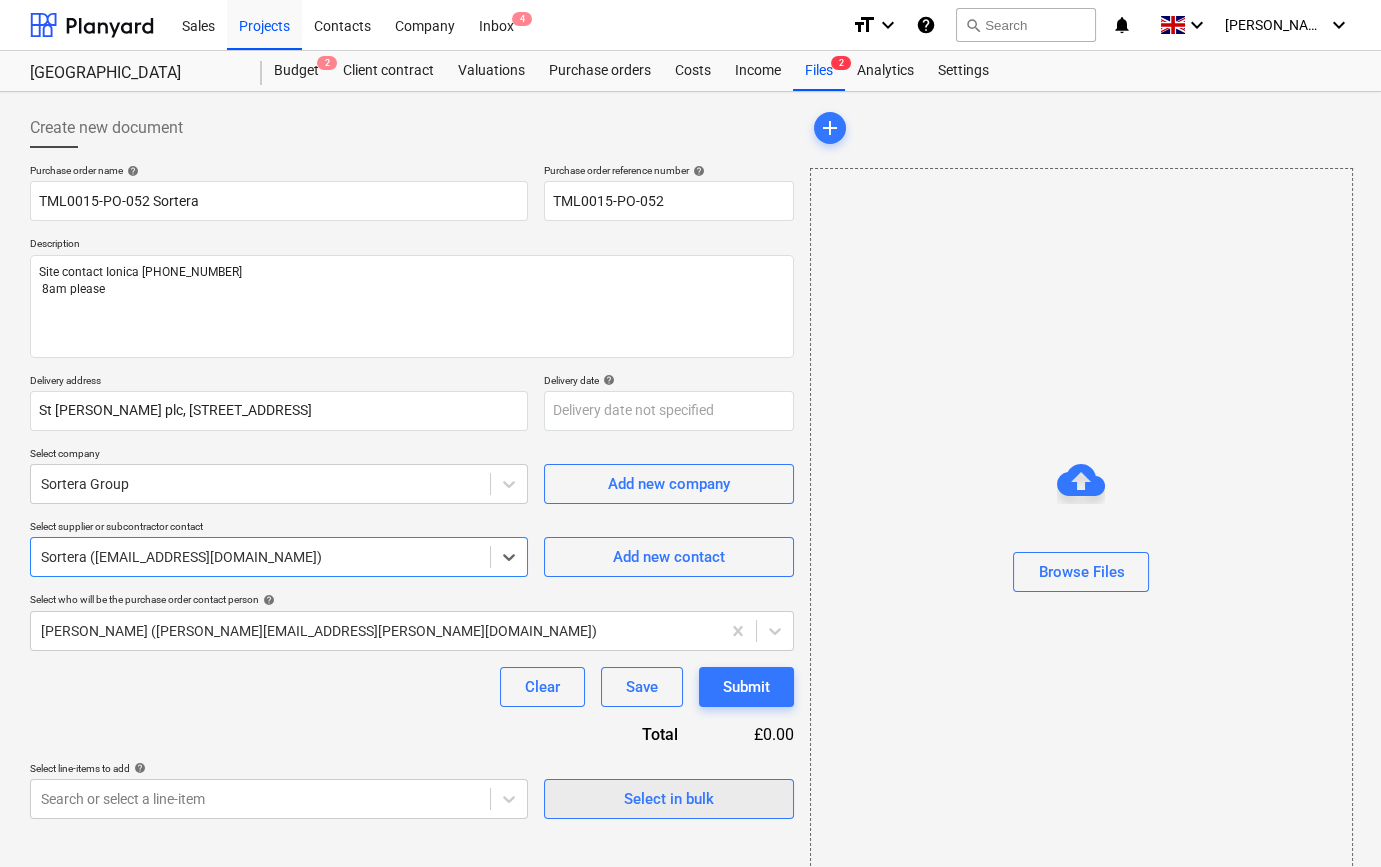 click on "Select in bulk" at bounding box center (669, 799) 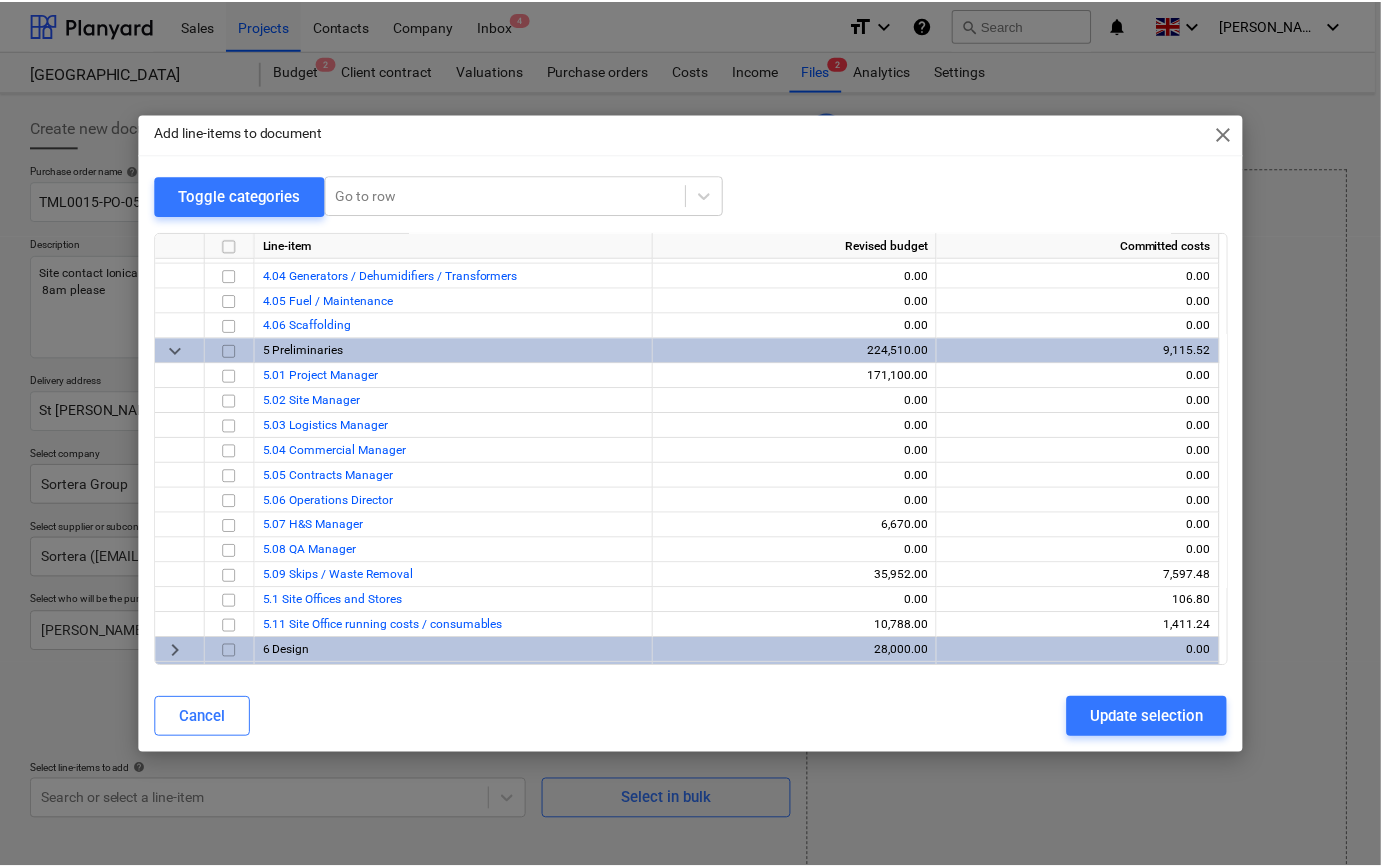 scroll, scrollTop: 943, scrollLeft: 0, axis: vertical 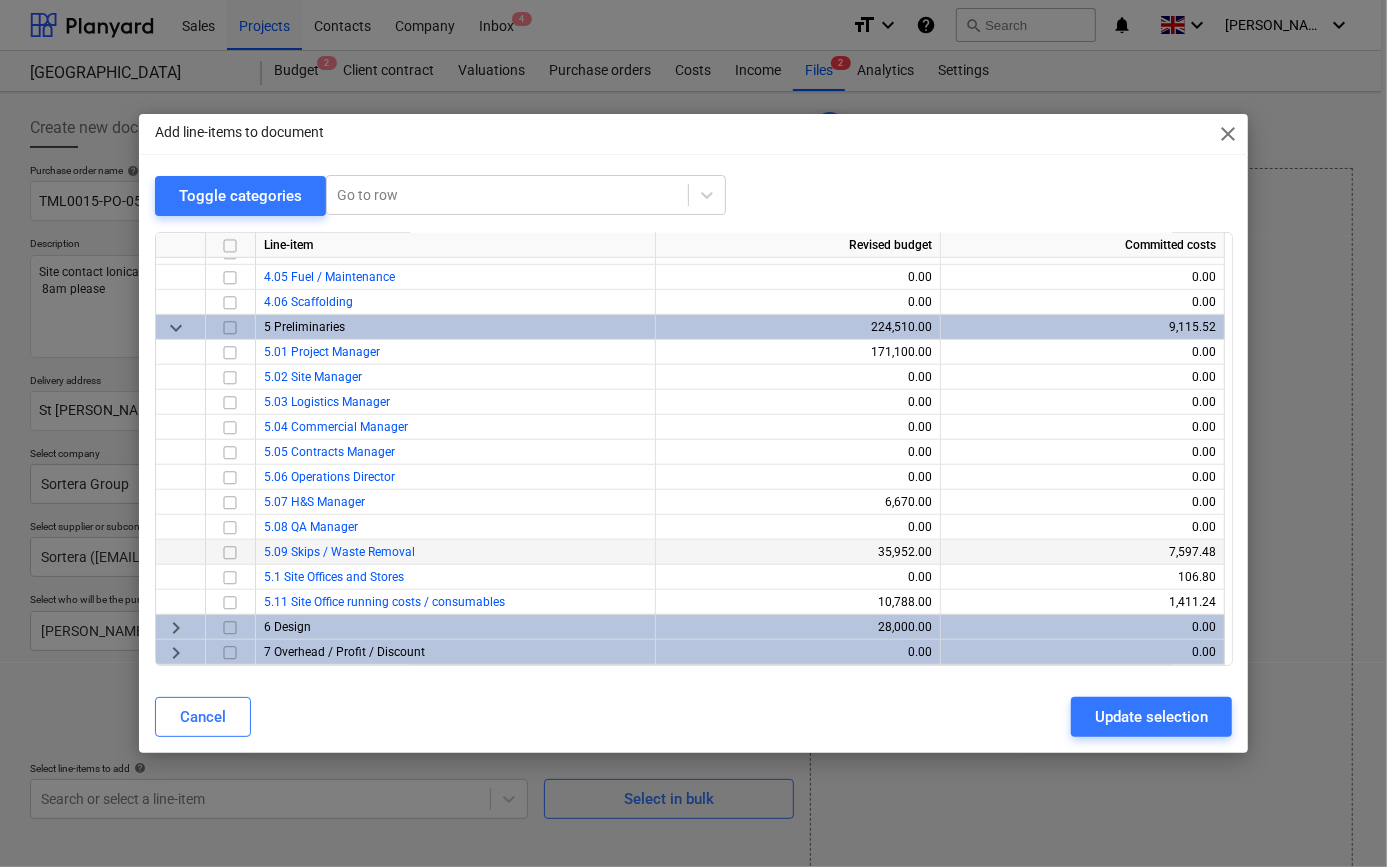 click at bounding box center (230, 552) 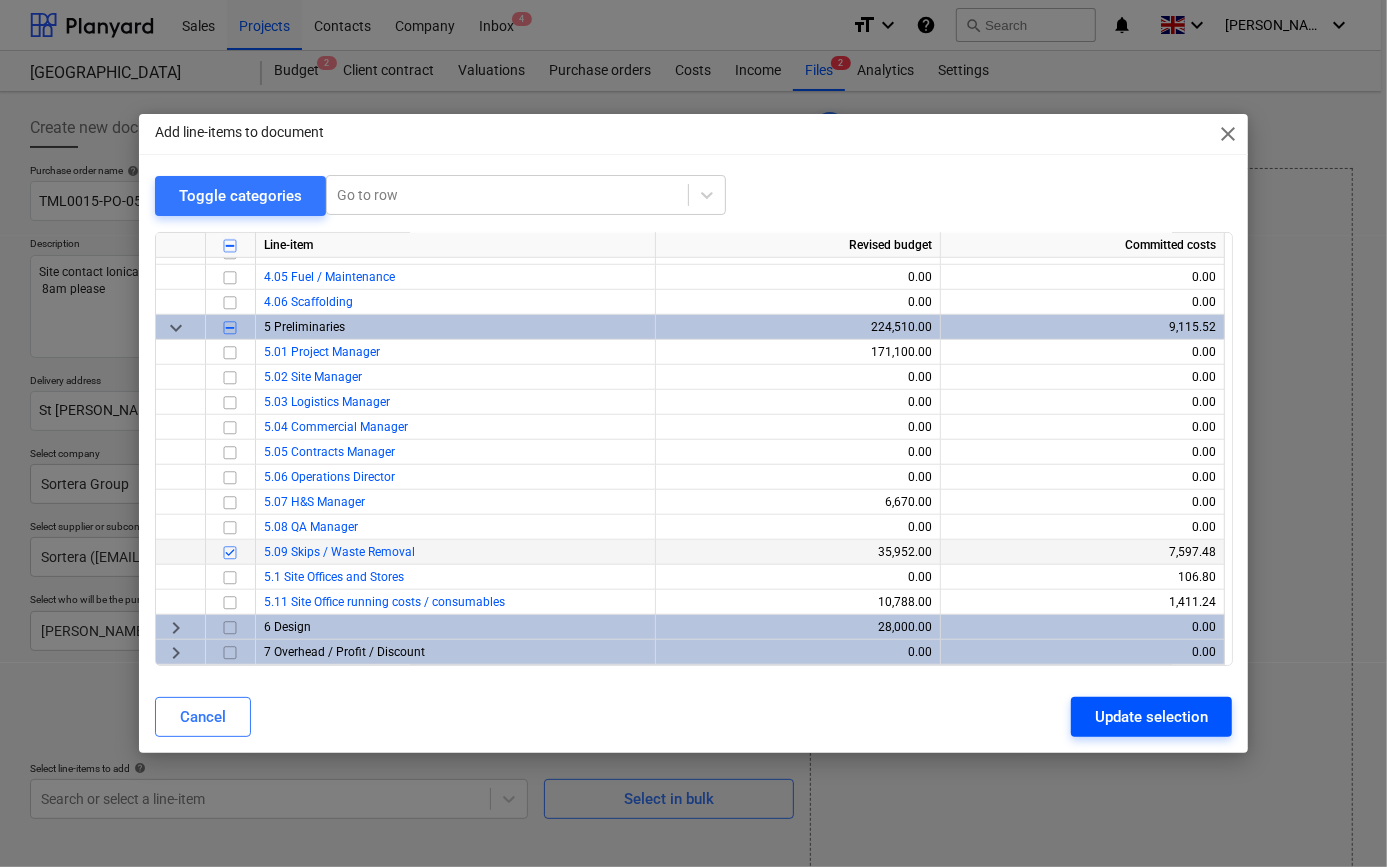 click on "Update selection" at bounding box center [1151, 717] 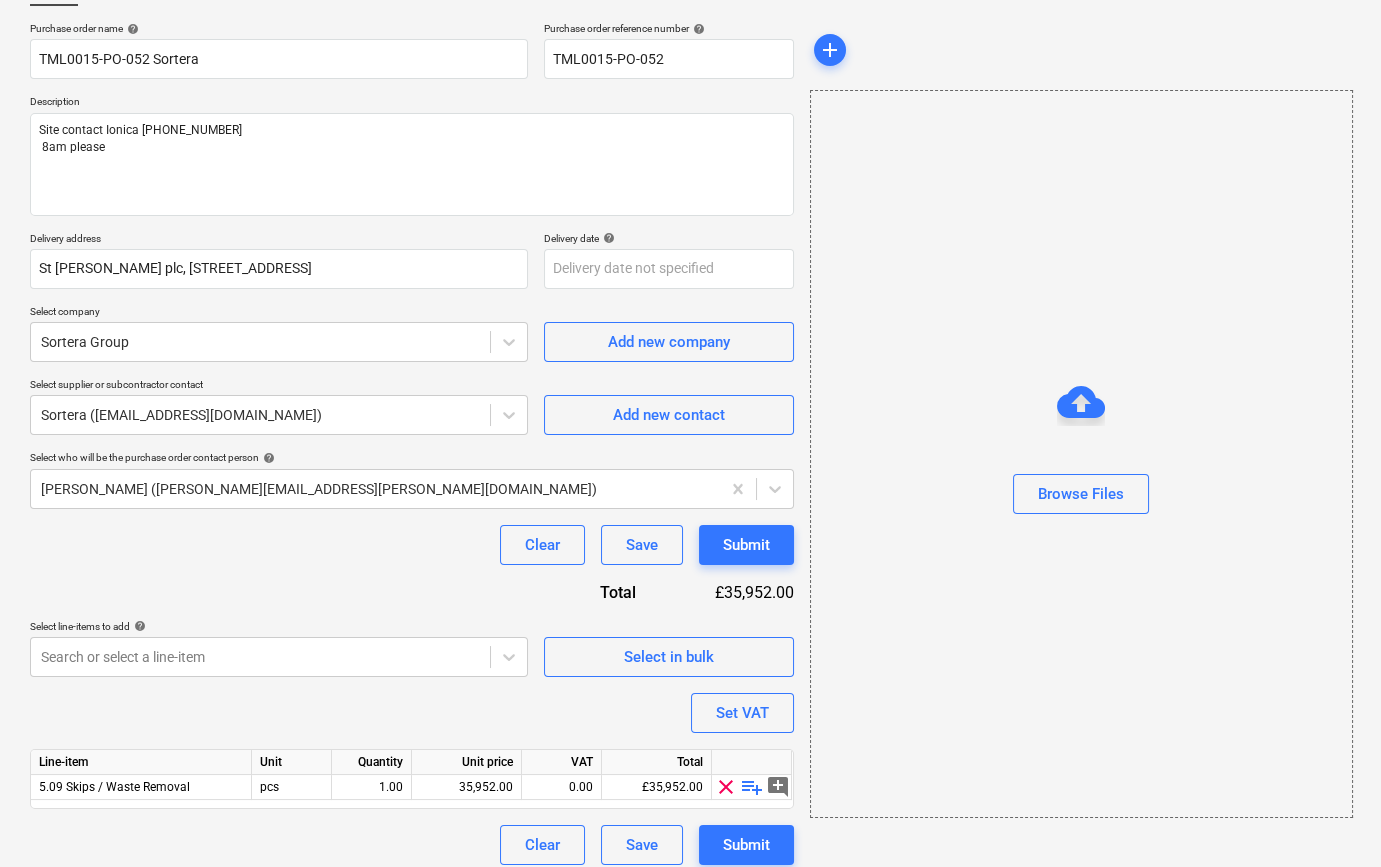 scroll, scrollTop: 155, scrollLeft: 0, axis: vertical 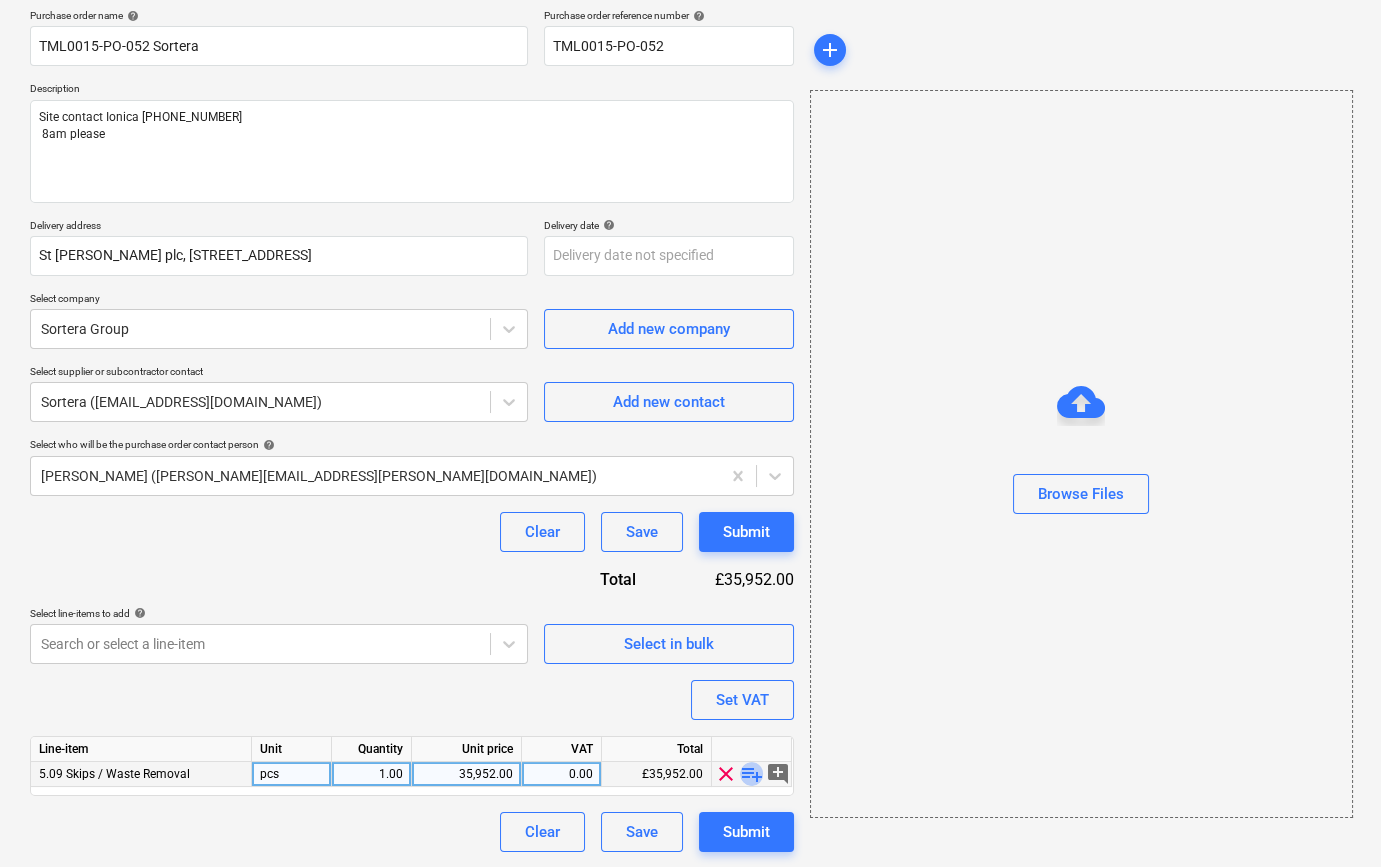 click on "playlist_add" at bounding box center (752, 774) 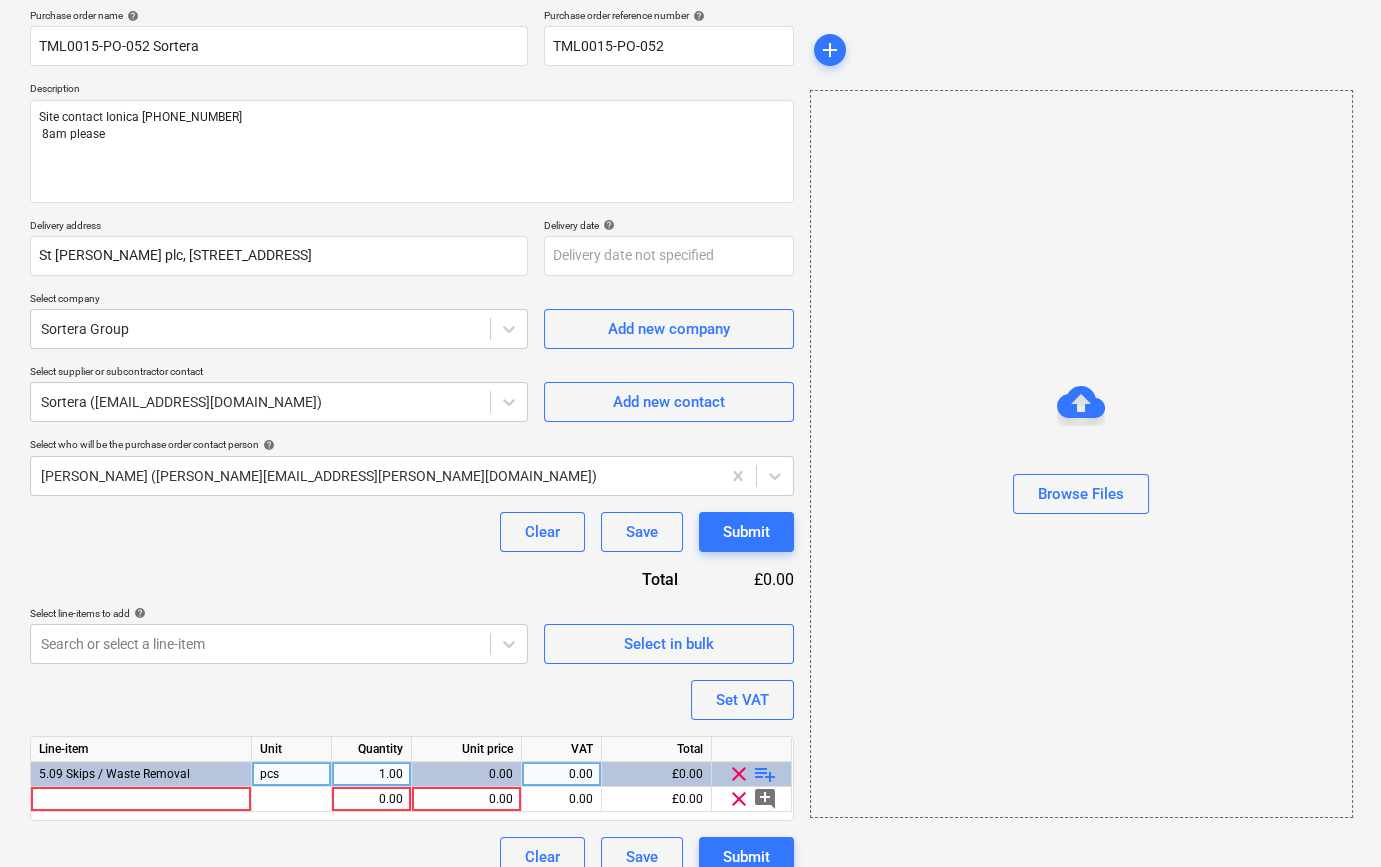 type on "x" 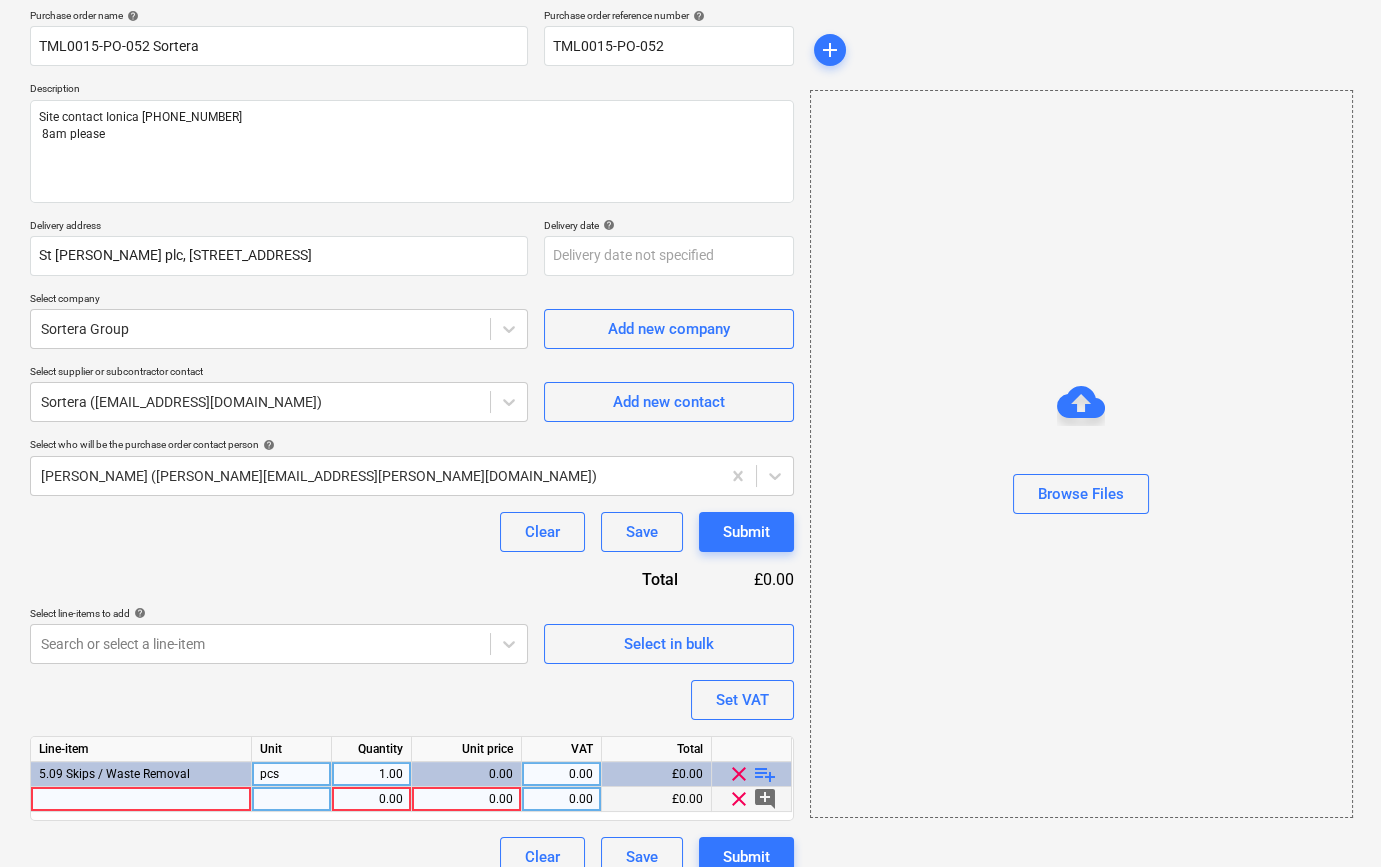 click at bounding box center (141, 799) 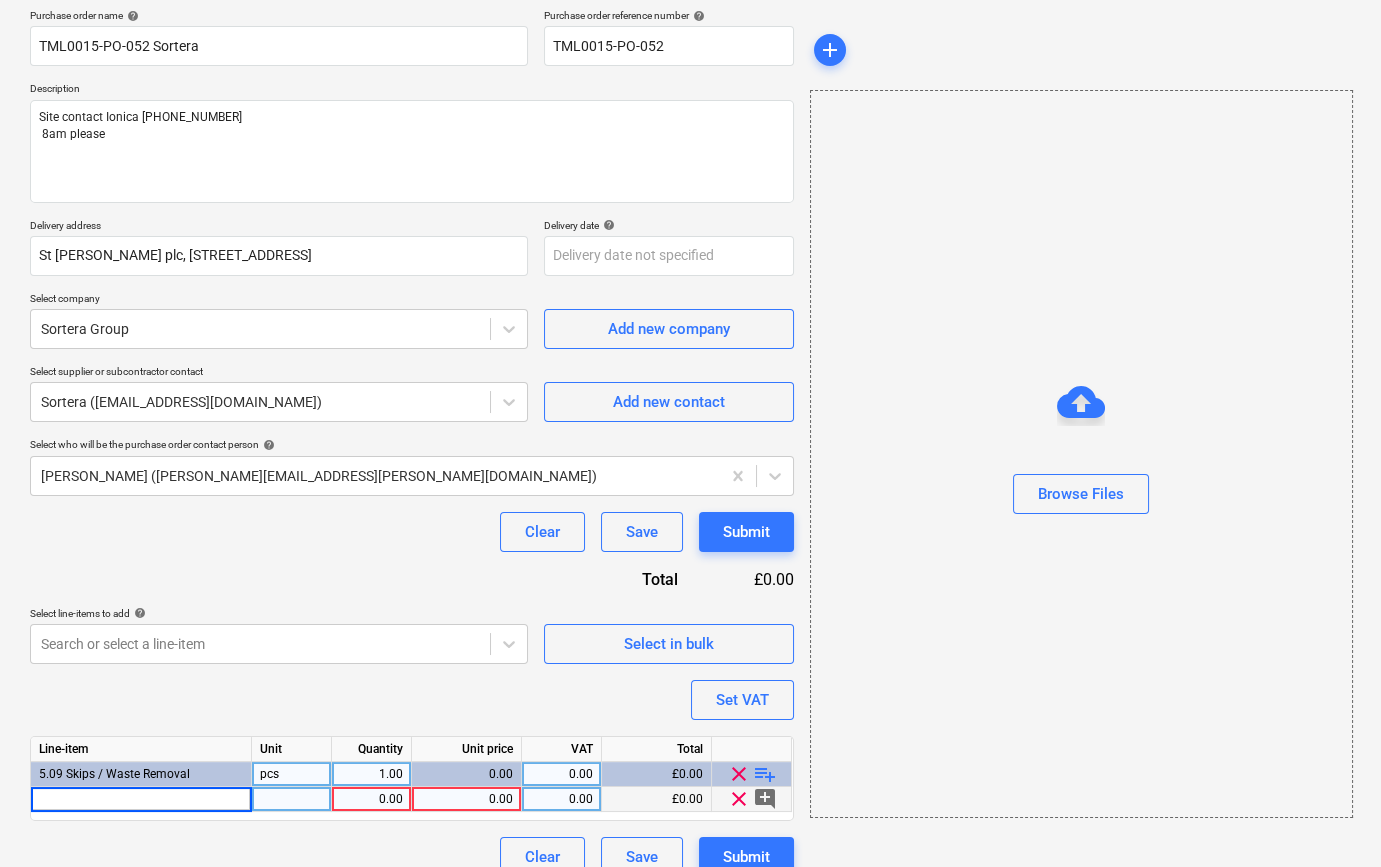 type on "12yd skip exchange plasterboard recycling" 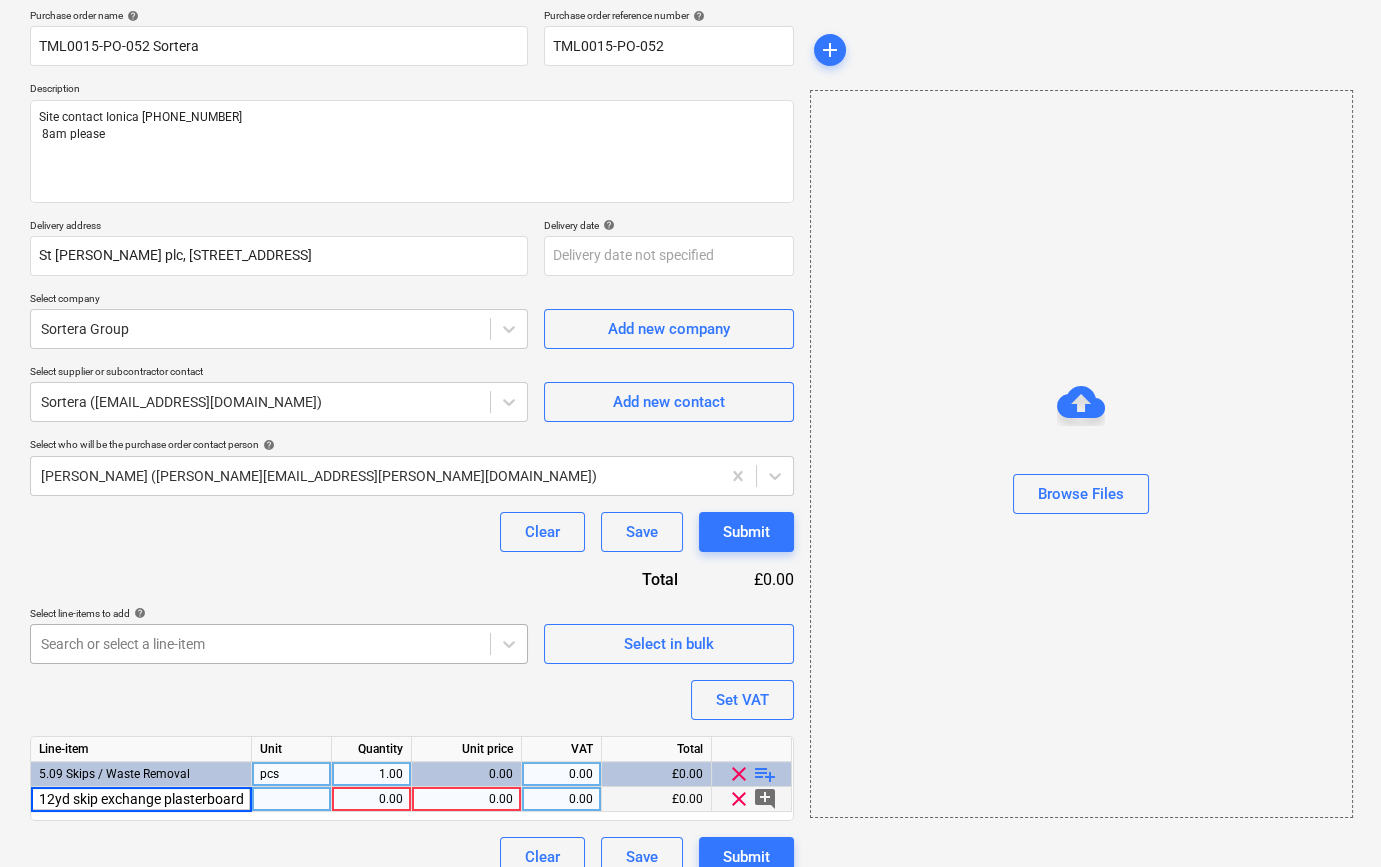 scroll, scrollTop: 0, scrollLeft: 62, axis: horizontal 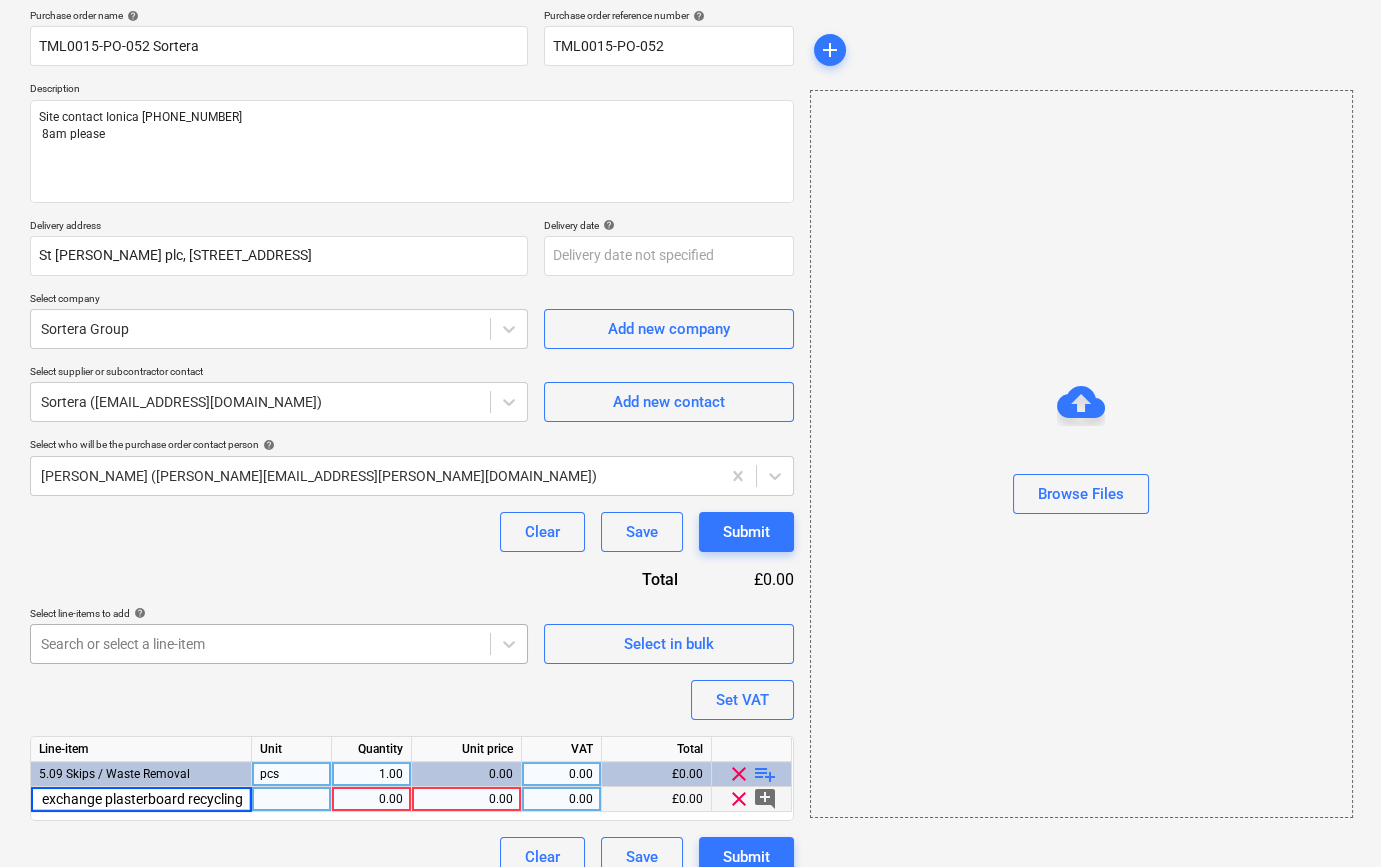 type on "x" 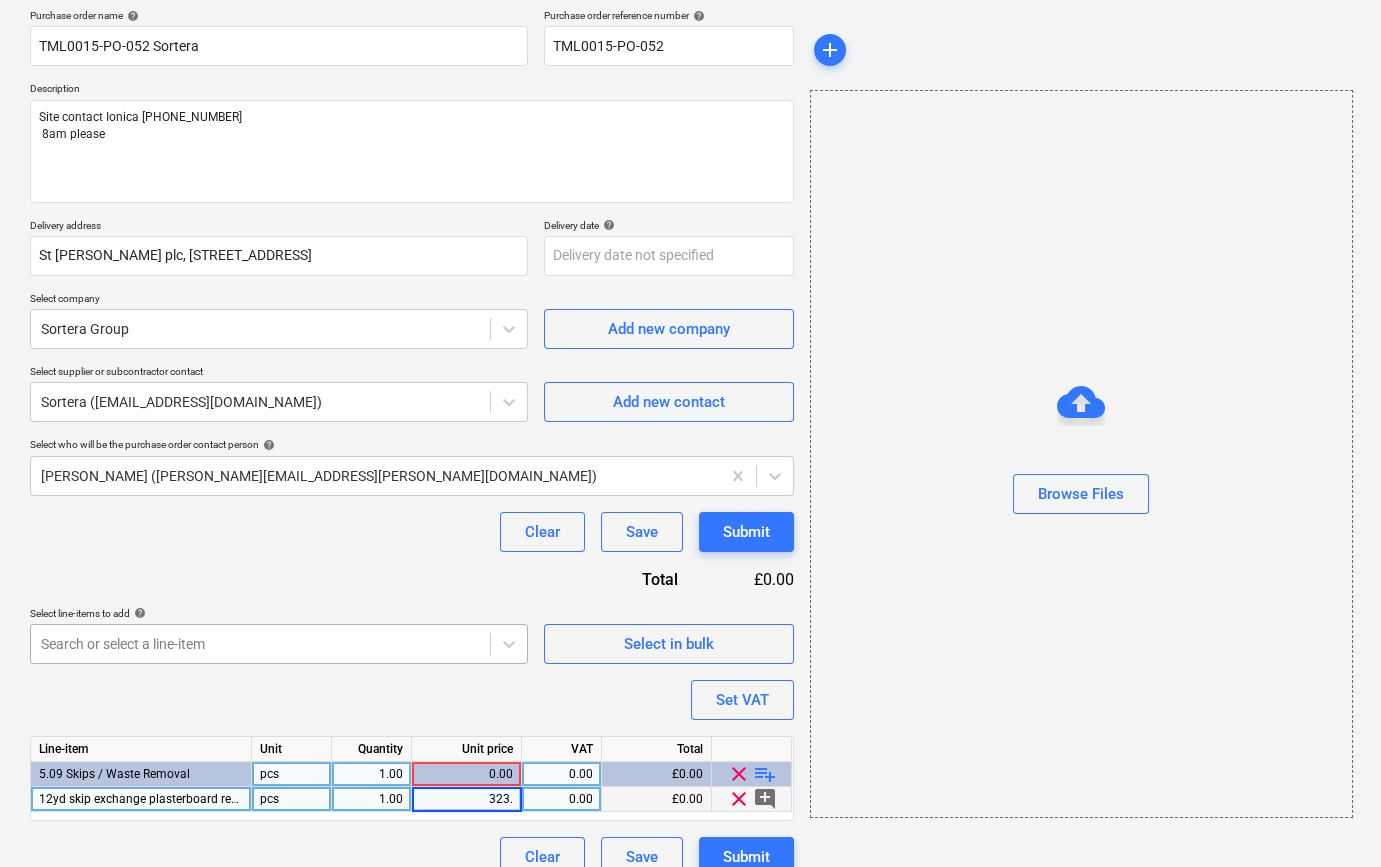 type on "323.4" 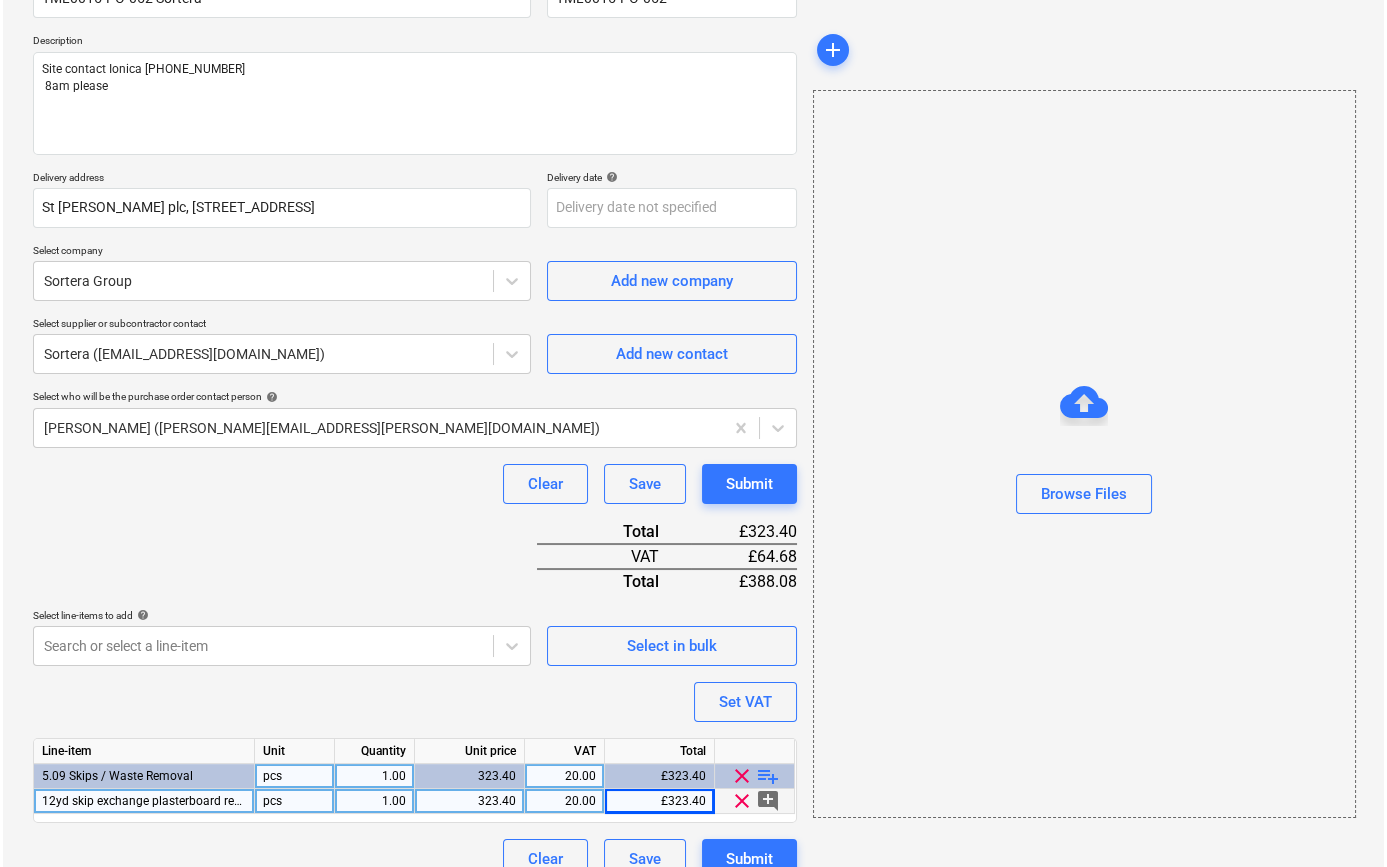 scroll, scrollTop: 230, scrollLeft: 0, axis: vertical 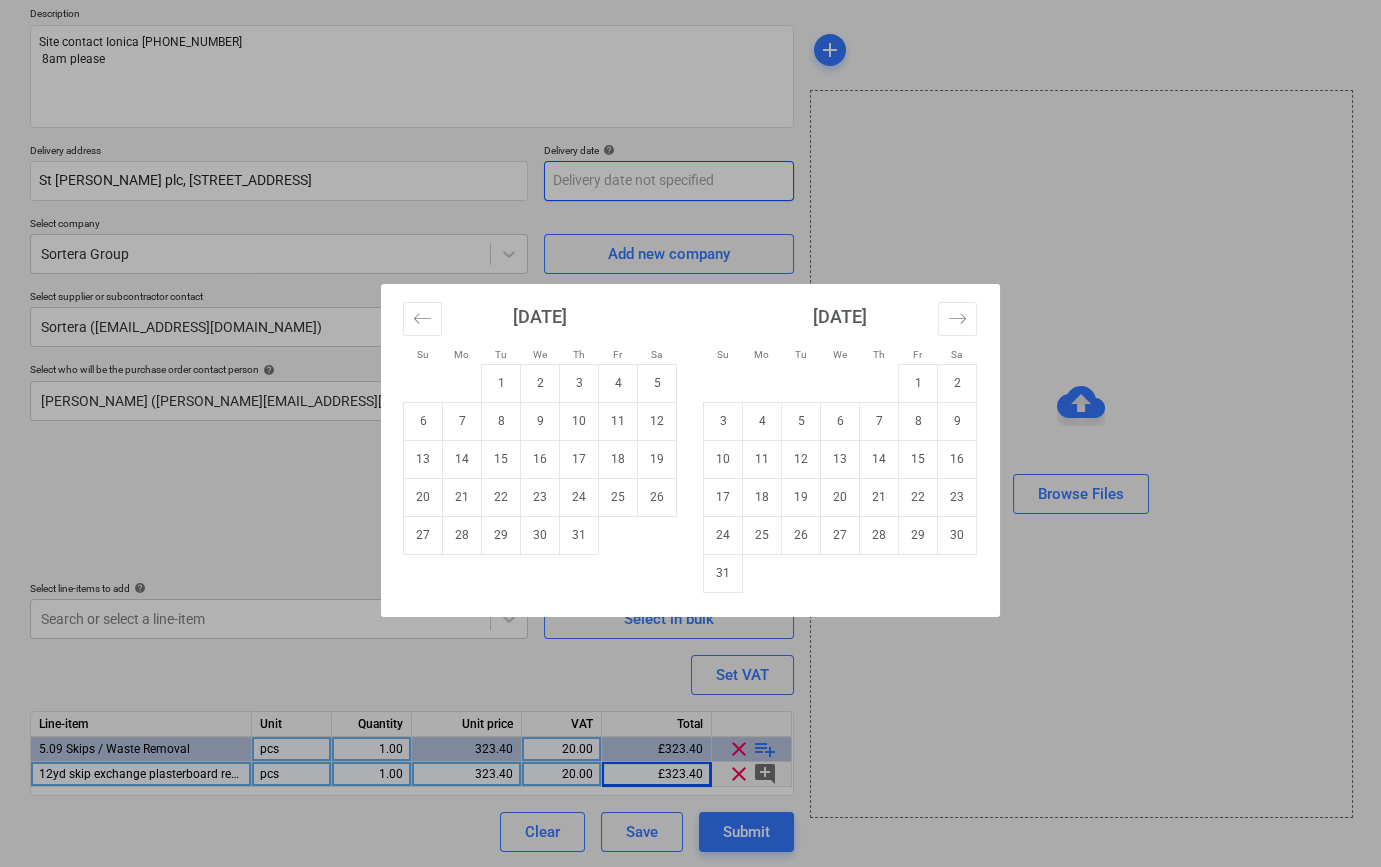 click on "Sales Projects Contacts Company Inbox 4 format_size keyboard_arrow_down help search Search notifications 0 keyboard_arrow_down [PERSON_NAME] keyboard_arrow_down Camden Goods Yard Budget 2 Client contract Valuations Purchase orders Costs Income Files 2 Analytics Settings Create new document Purchase order name help TML0015-PO-052 Sortera Purchase order reference number help TML0015-PO-052 Description  Site contact Ionica [PHONE_NUMBER]
8am please Delivery address [STREET_ADDRESS][PERSON_NAME] Delivery date help Press the down arrow key to interact with the calendar and
select a date. Press the question mark key to get the keyboard shortcuts for changing dates. Select company Sortera Group   Add new company Select supplier or subcontractor contact Sortera  ([EMAIL_ADDRESS][DOMAIN_NAME]) Add new contact Select who will be the purchase order contact person help [PERSON_NAME] ([PERSON_NAME][EMAIL_ADDRESS][PERSON_NAME][DOMAIN_NAME]) Clear Save Submit Total £323.40 VAT £64.68 Total £388.08 help Set VAT Unit" at bounding box center [690, 203] 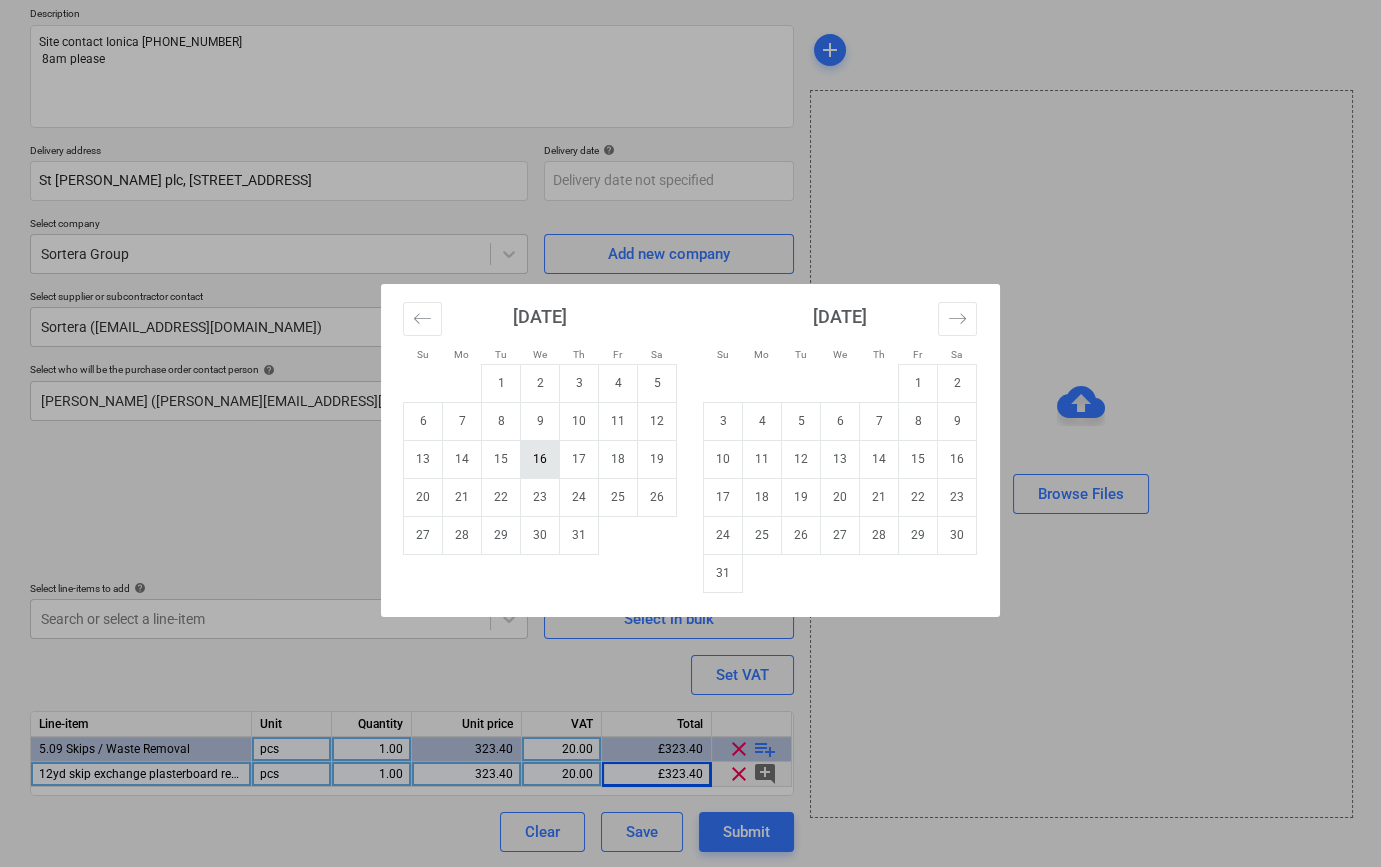 click on "16" at bounding box center [540, 459] 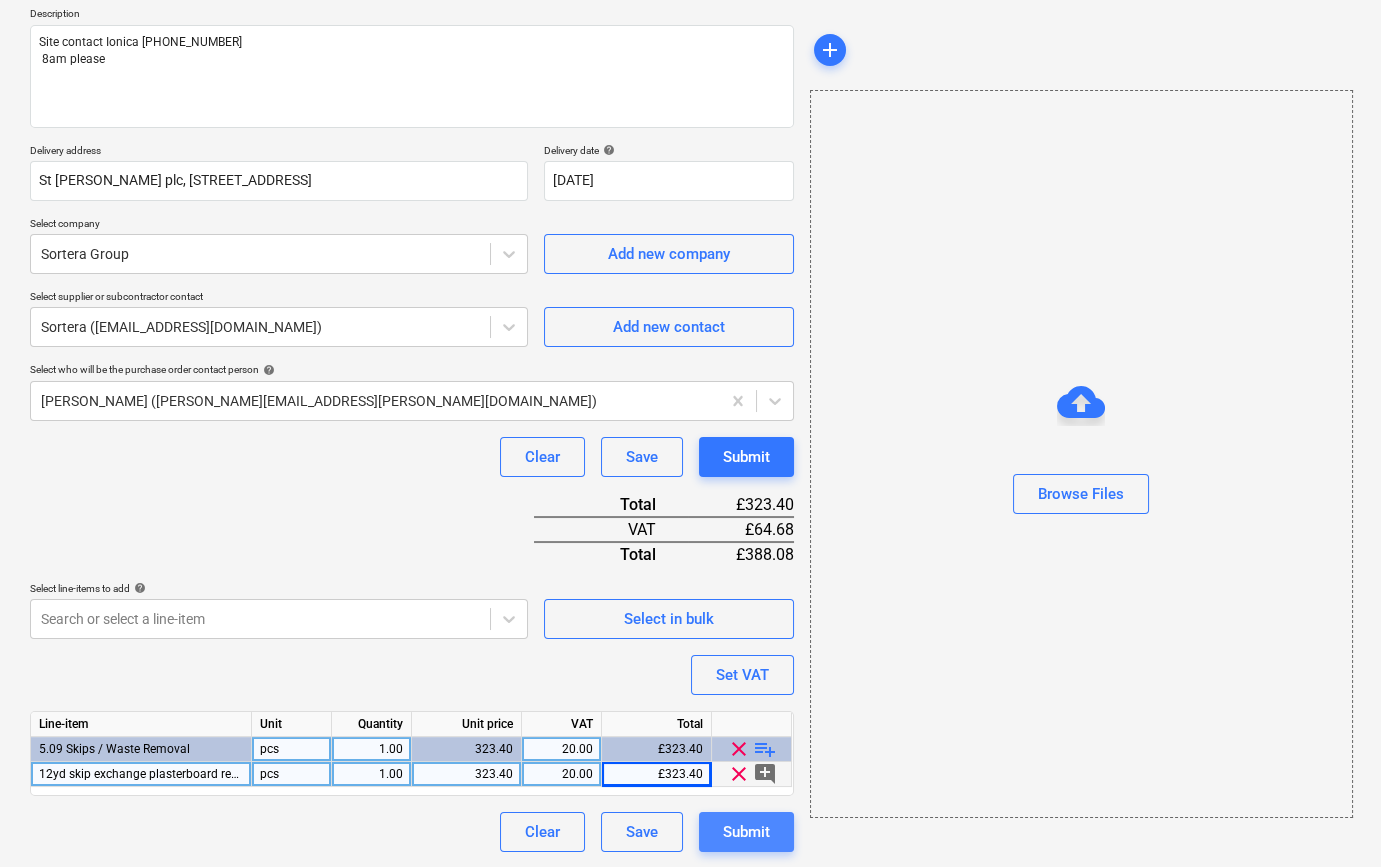 click on "Submit" at bounding box center (746, 832) 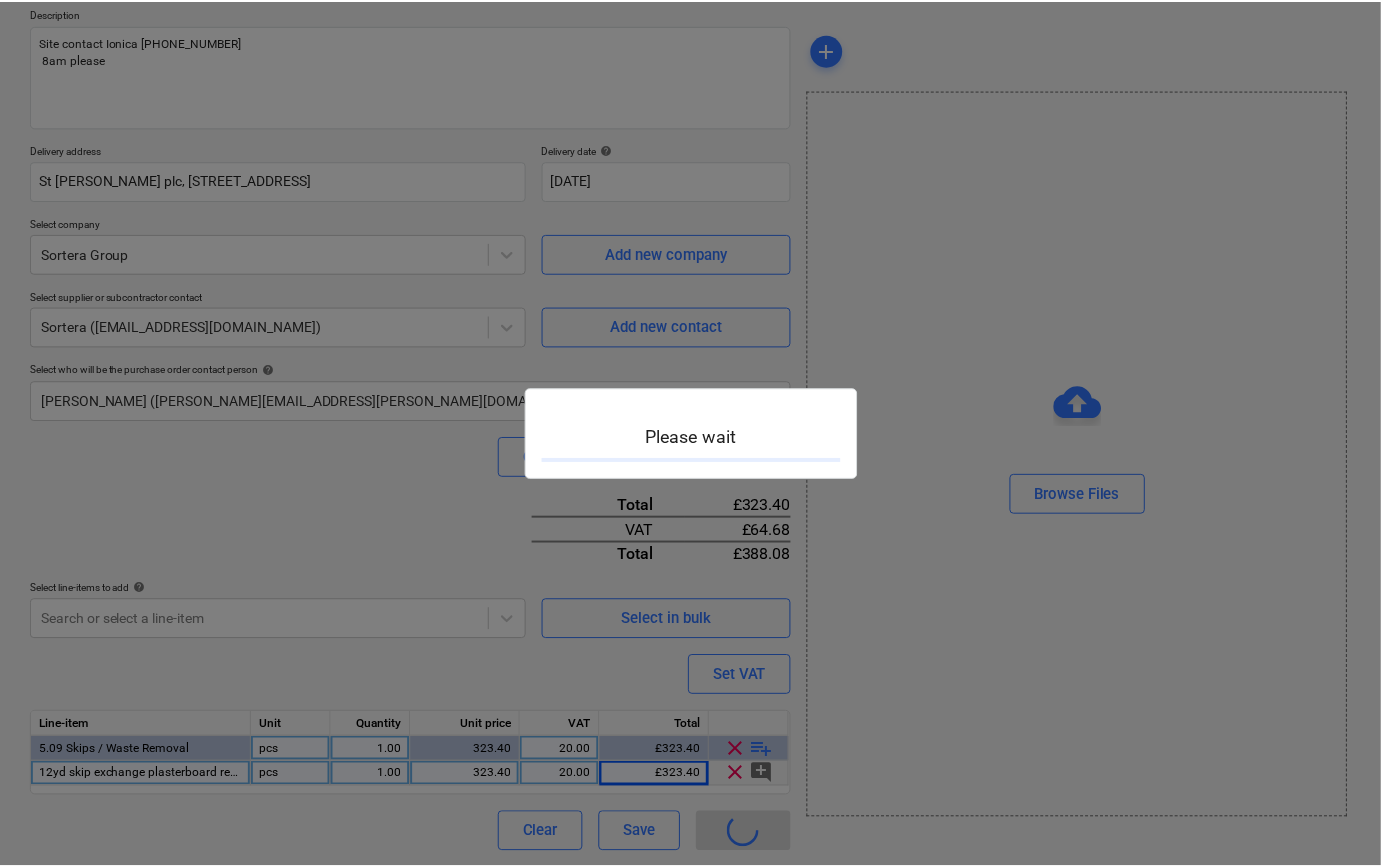 scroll, scrollTop: 0, scrollLeft: 0, axis: both 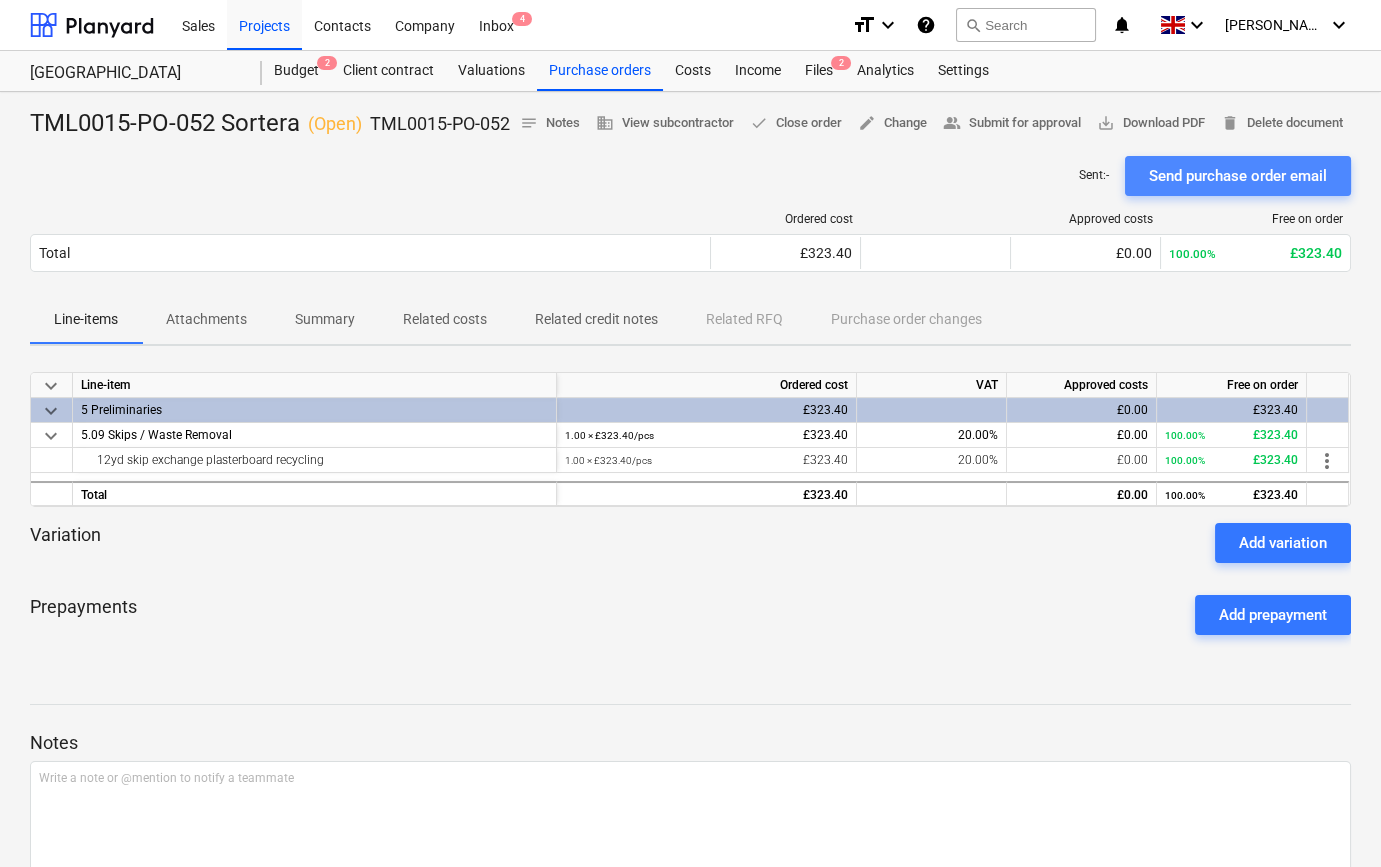 click on "Send purchase order email" at bounding box center (1238, 176) 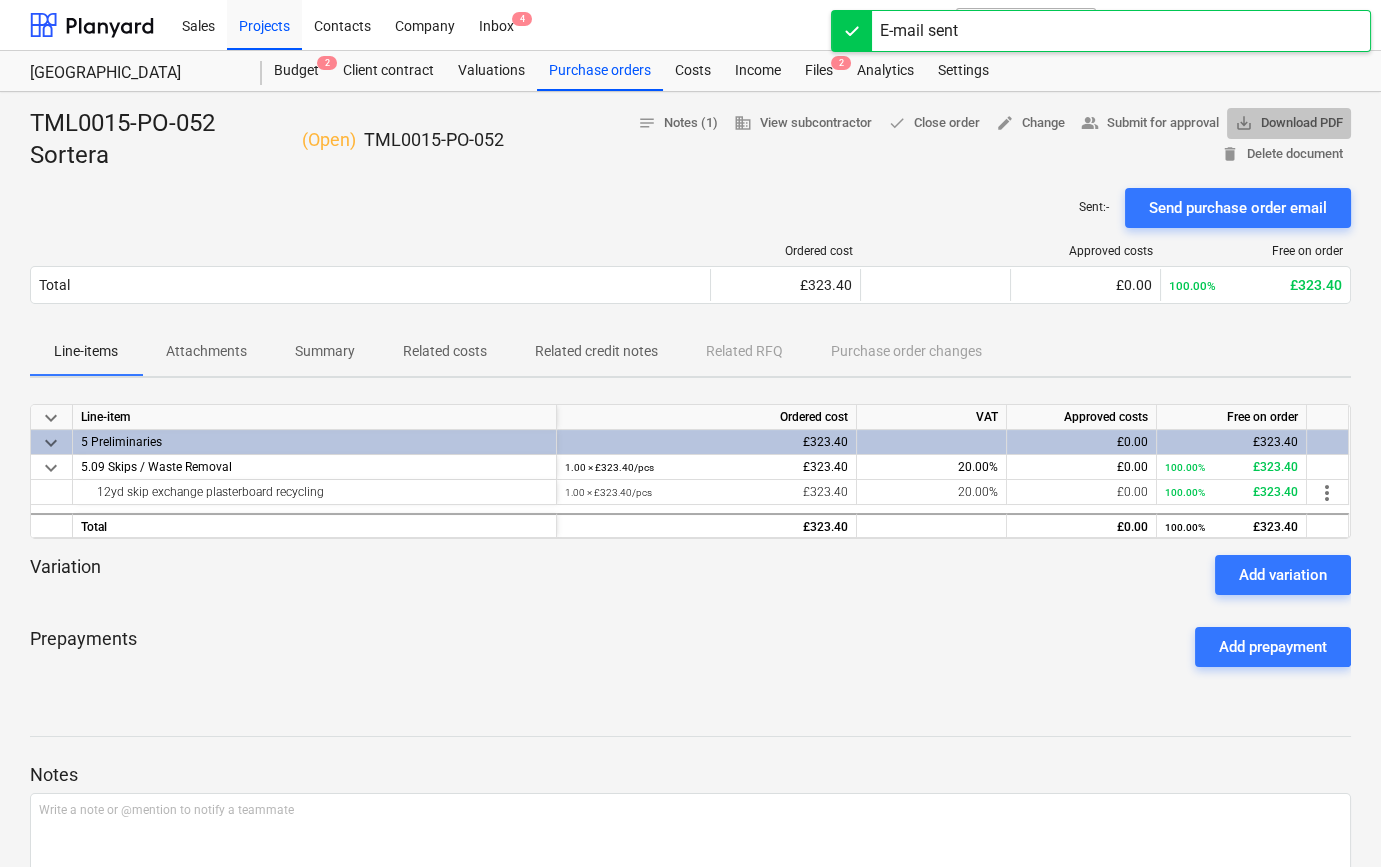 click on "save_alt Download PDF" at bounding box center (1289, 123) 